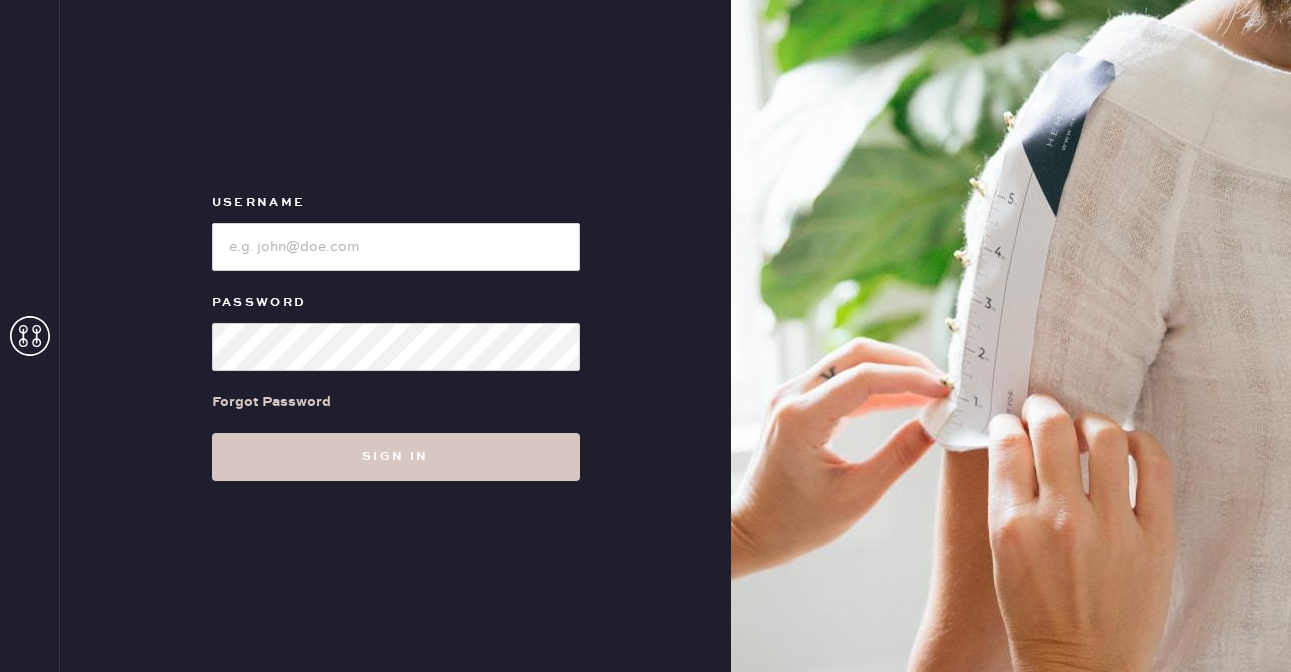scroll, scrollTop: 0, scrollLeft: 0, axis: both 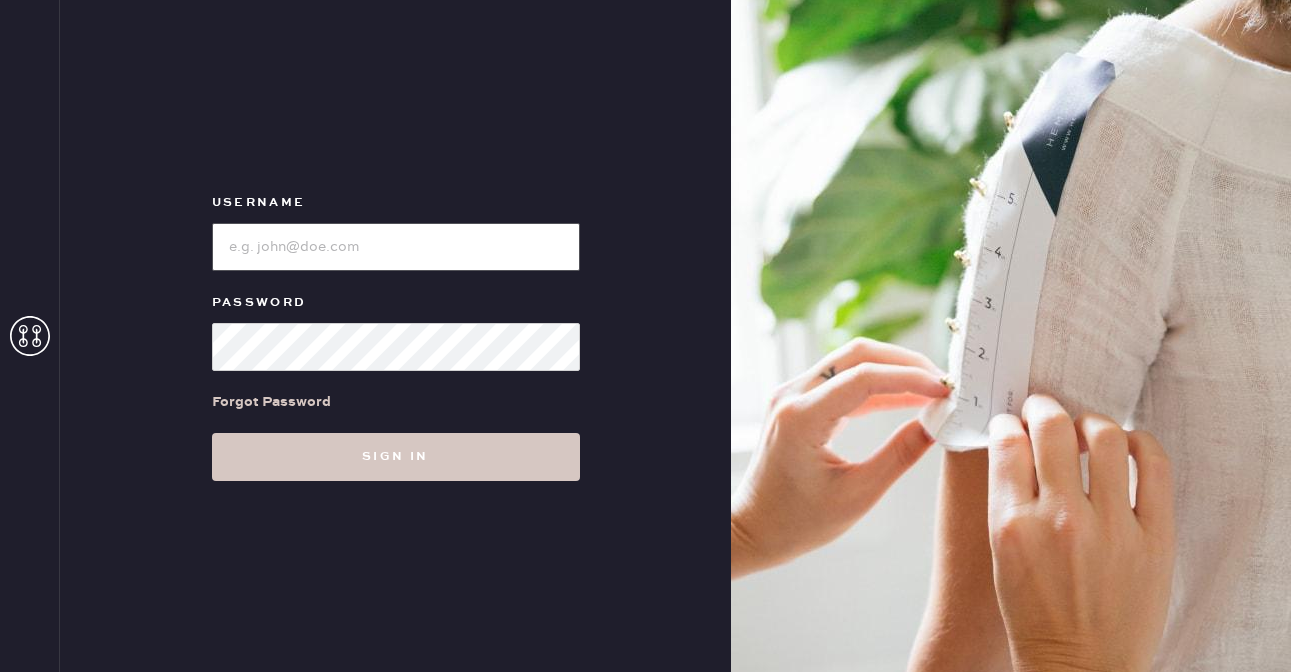 type on "reformationplatform" 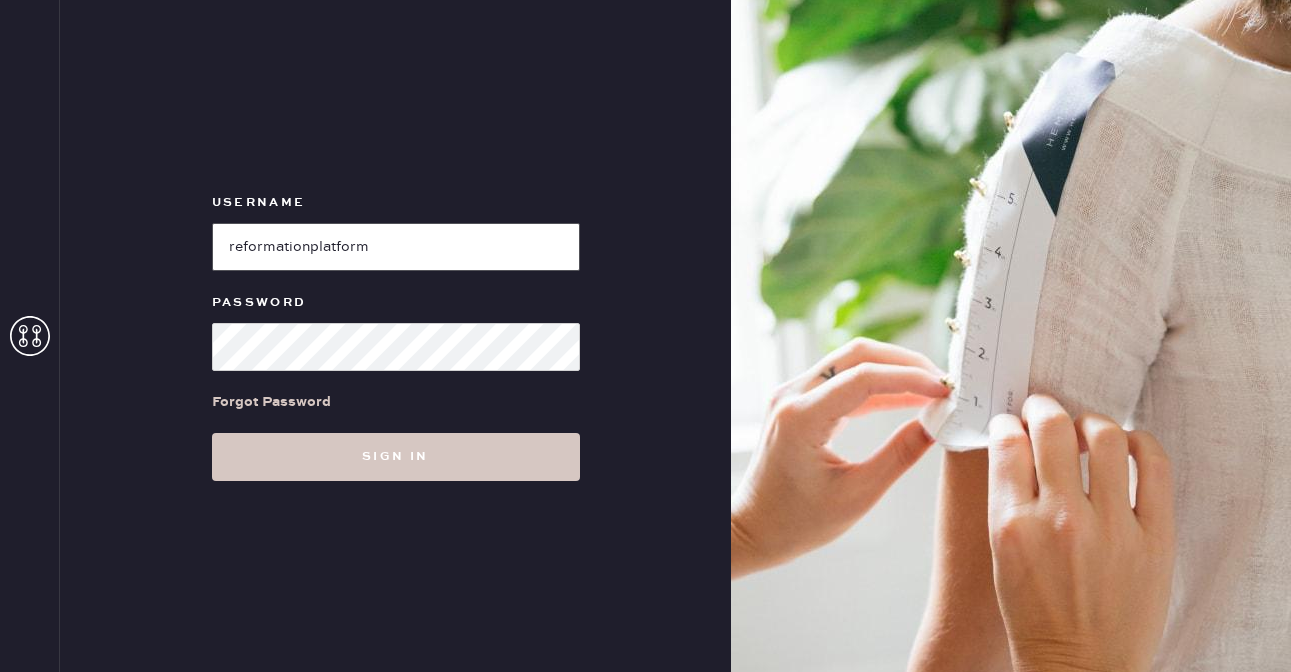 click at bounding box center [396, 247] 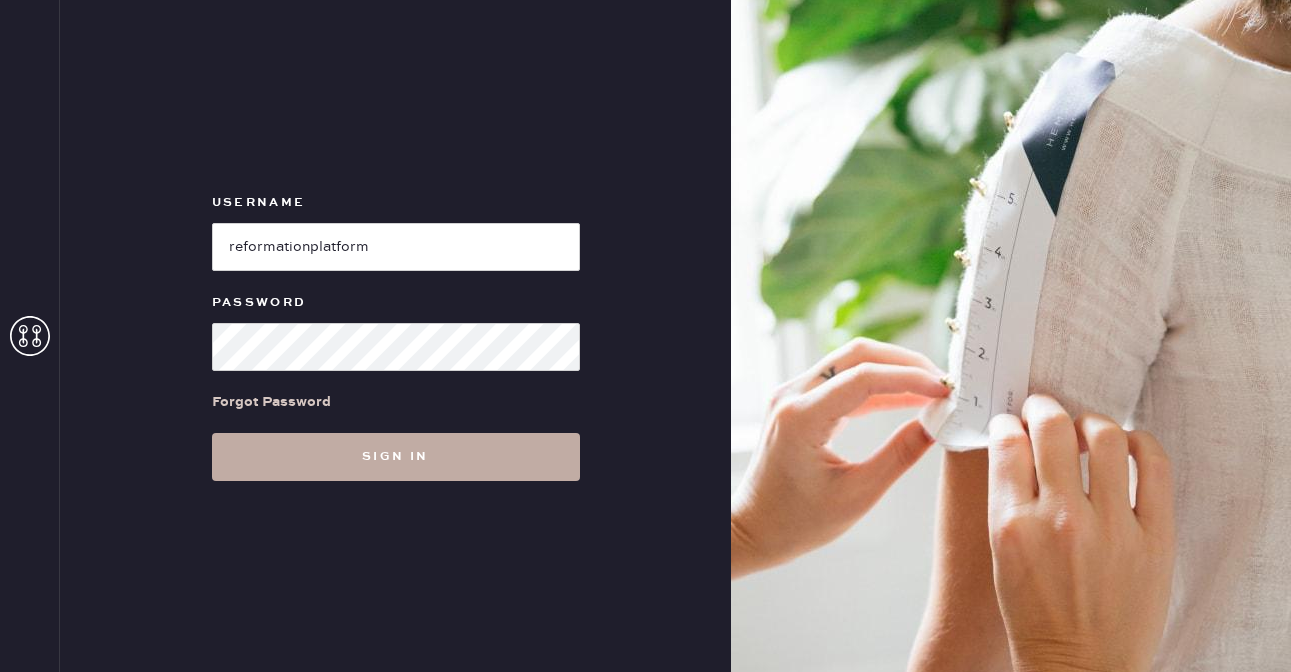 click on "Sign in" at bounding box center [396, 457] 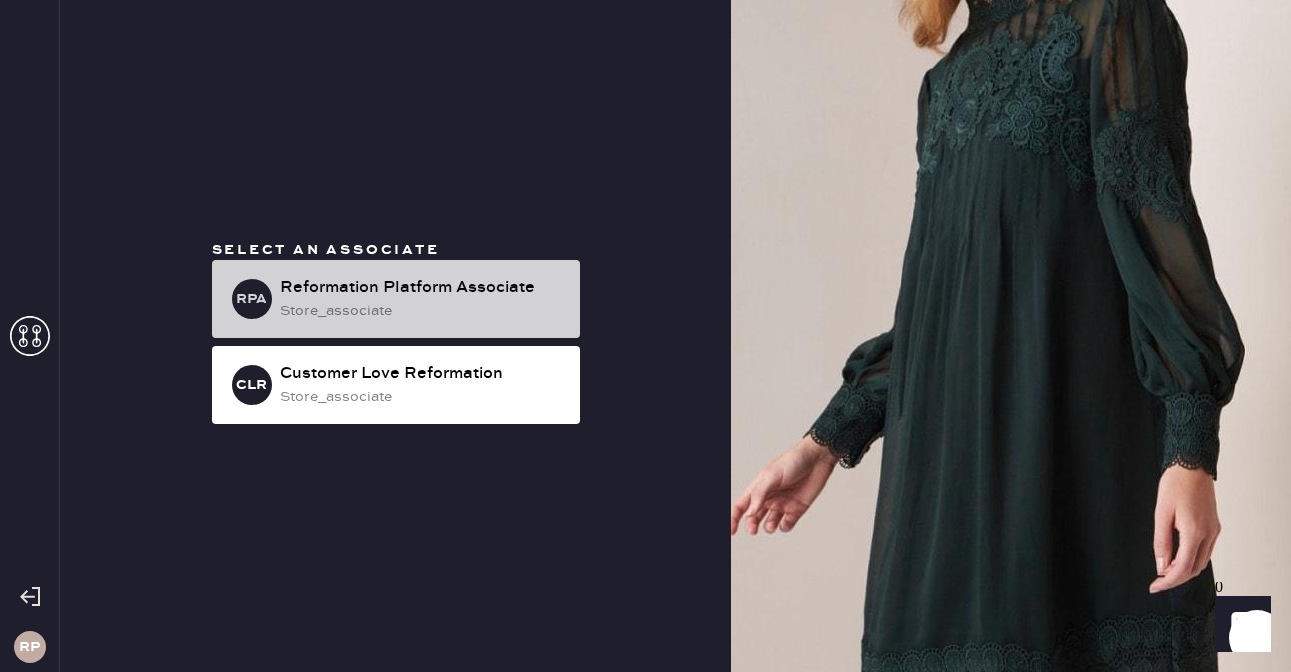 click on "store_associate" at bounding box center (422, 311) 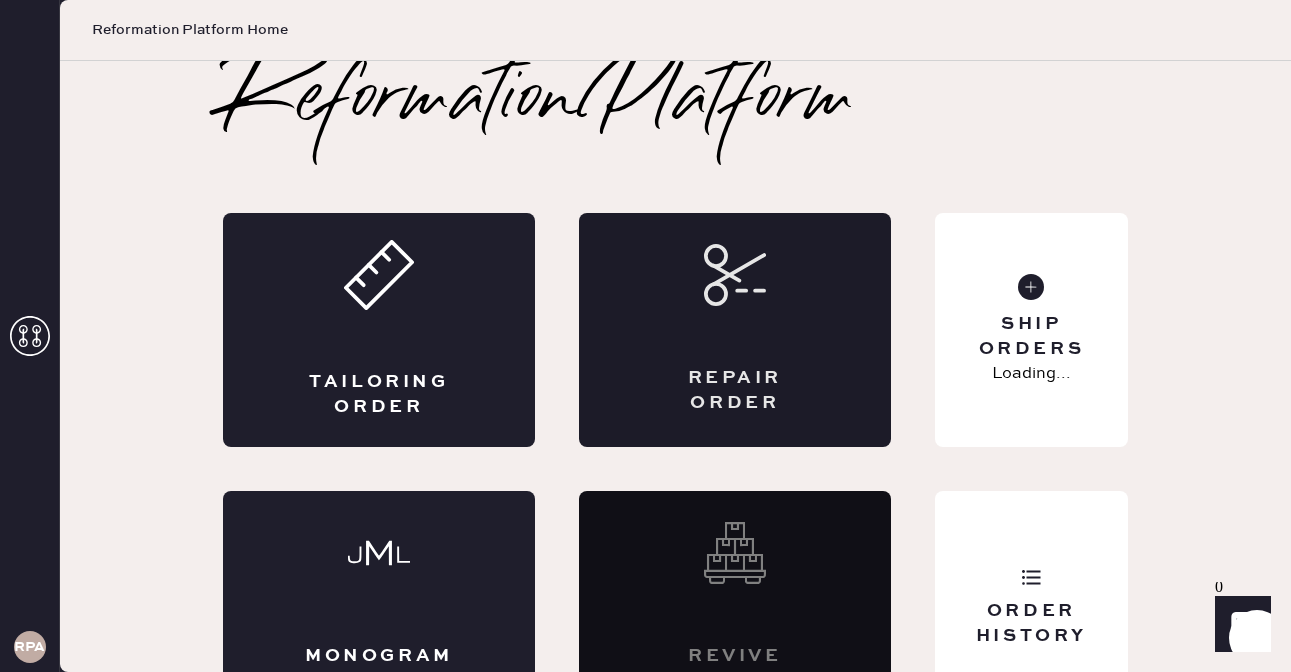 click on "Repair Order" at bounding box center [735, 330] 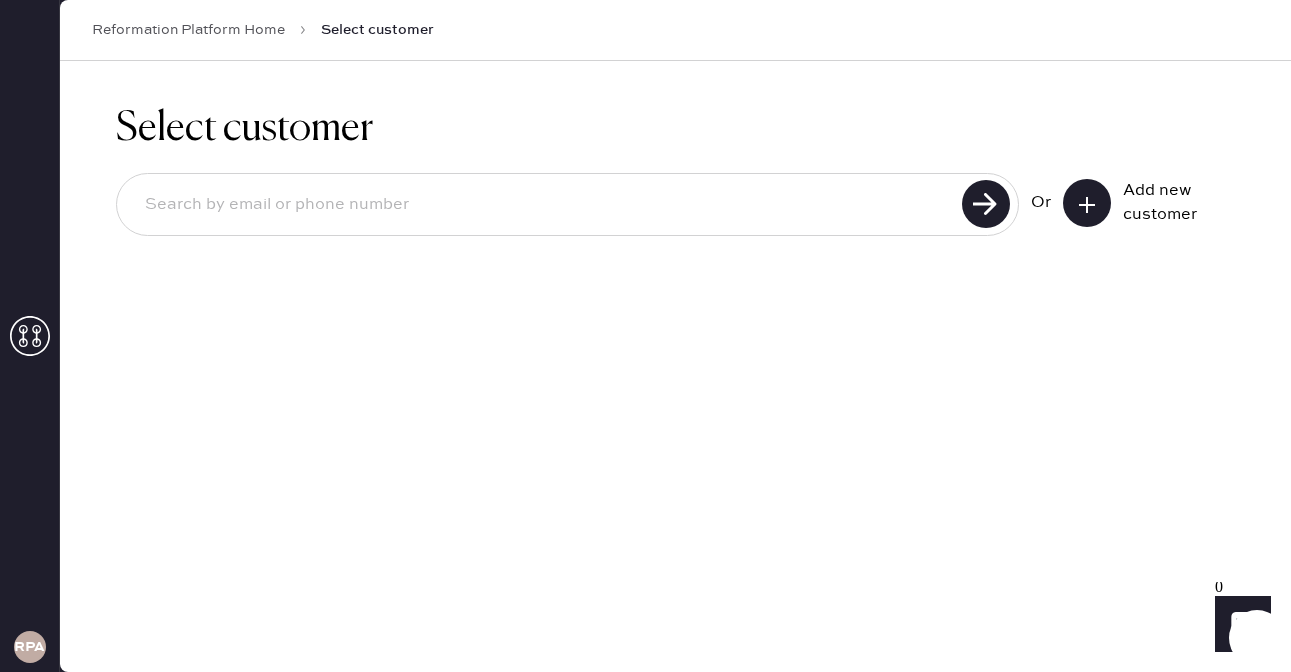 click at bounding box center (1087, 203) 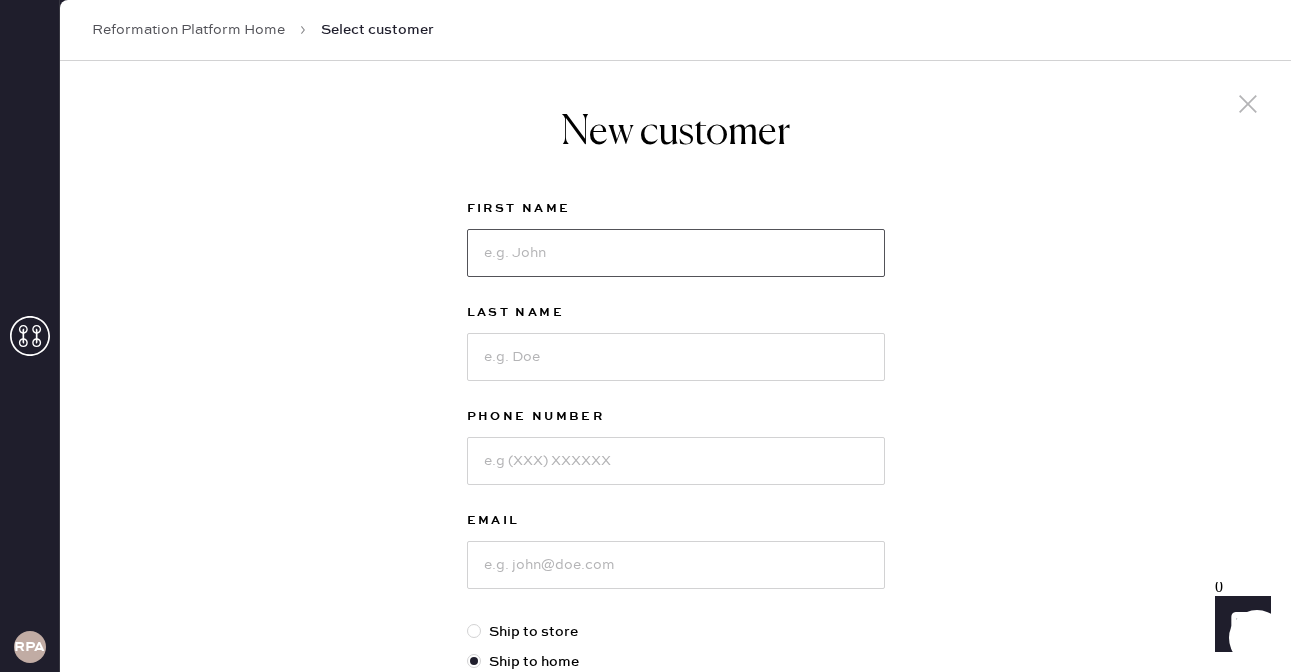 click at bounding box center [676, 253] 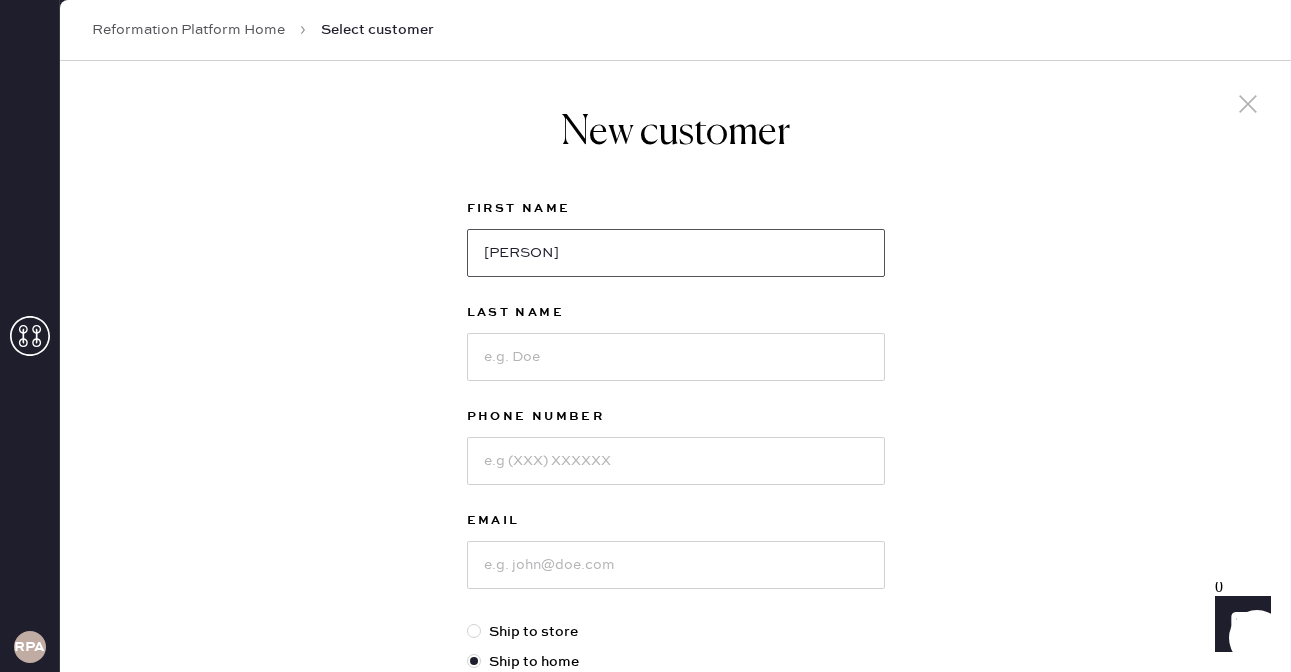 type on "[PERSON]" 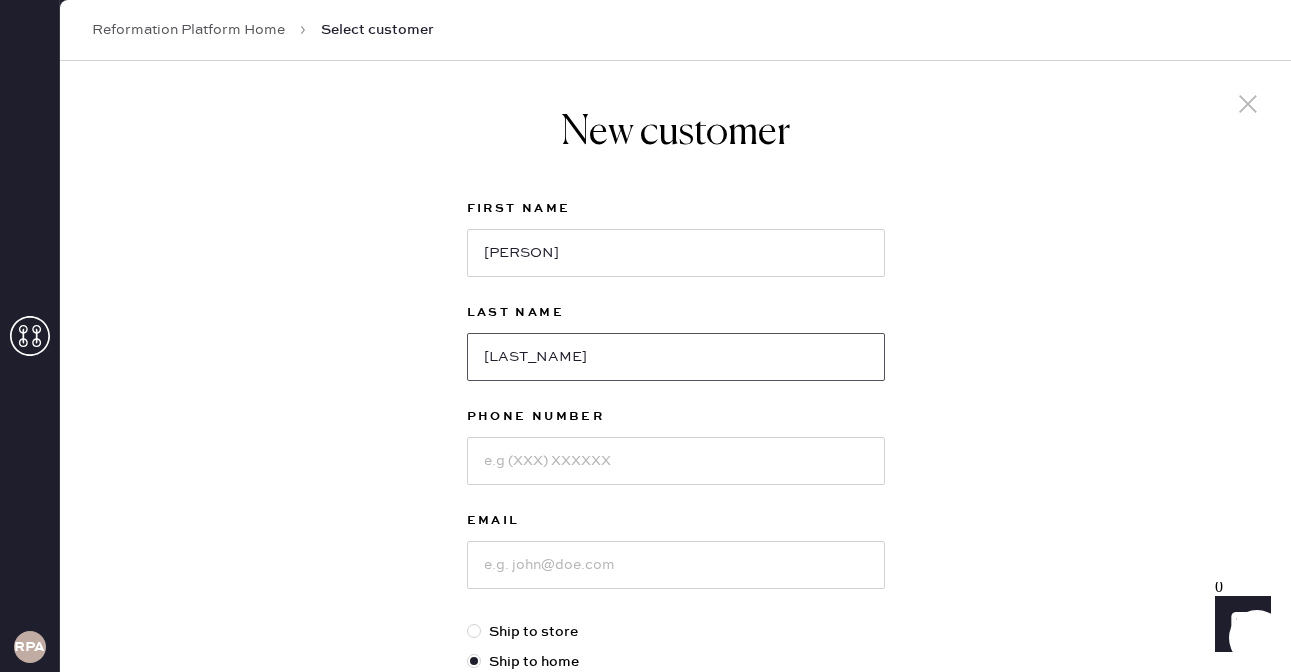 type on "[LAST_NAME]" 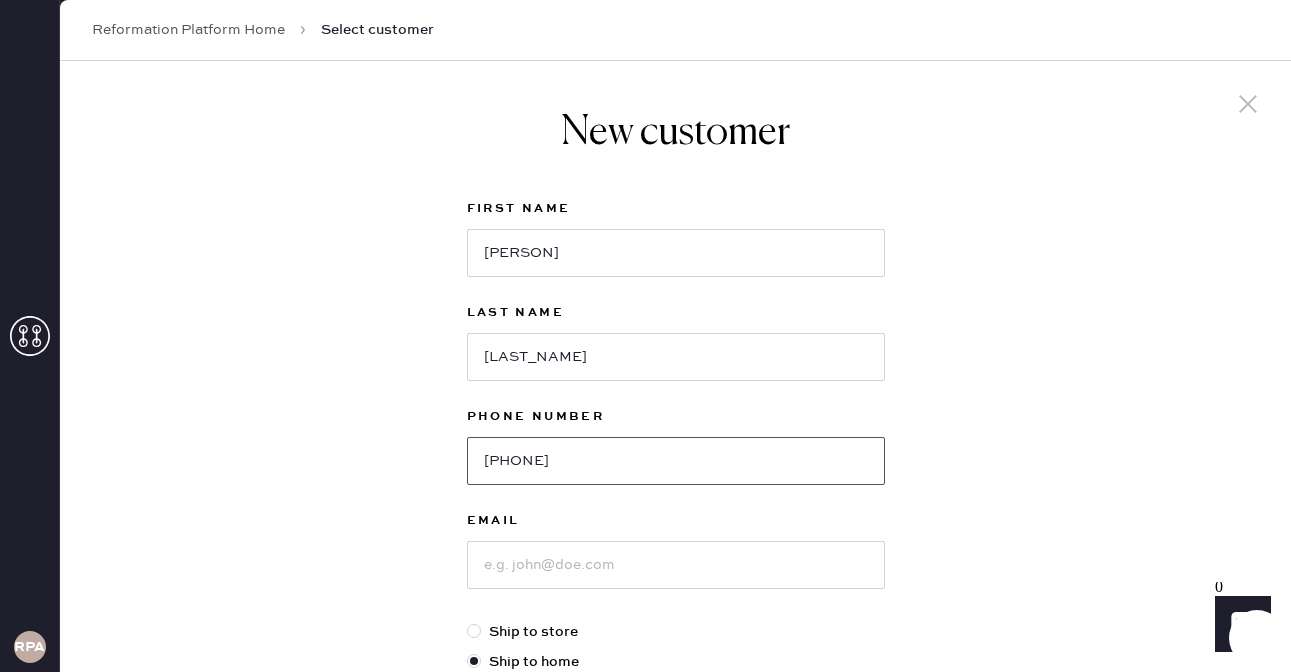 type on "[PHONE]" 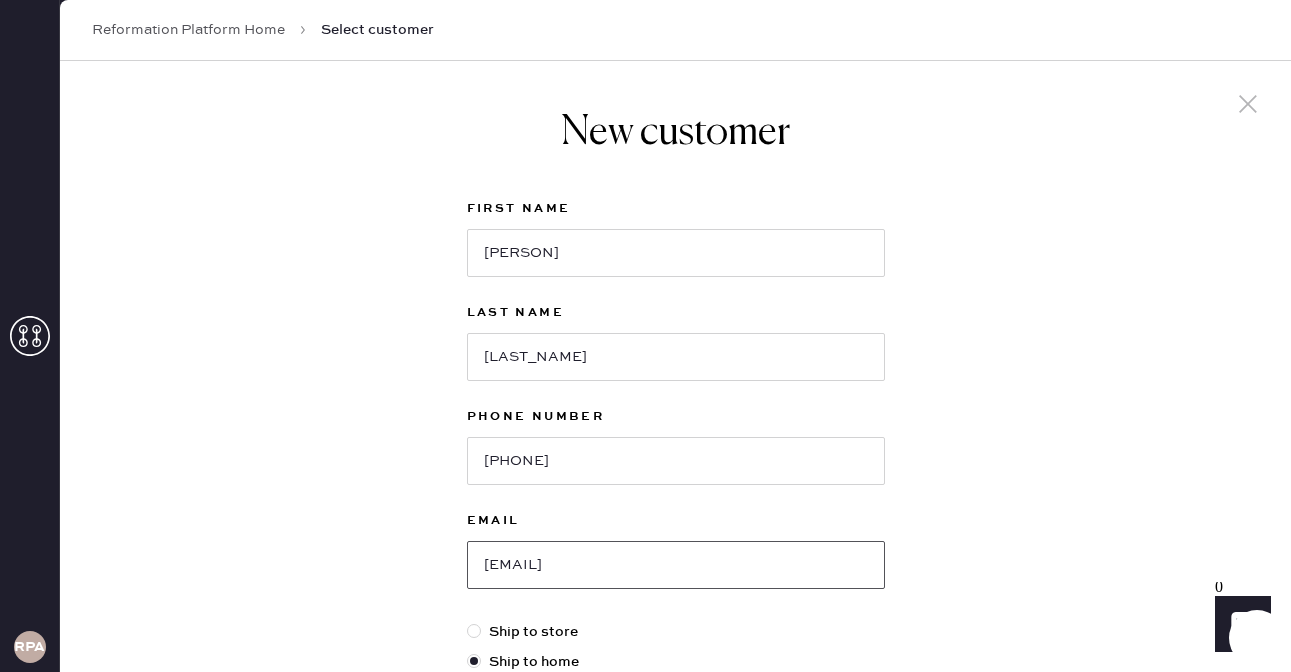 type on "[EMAIL]" 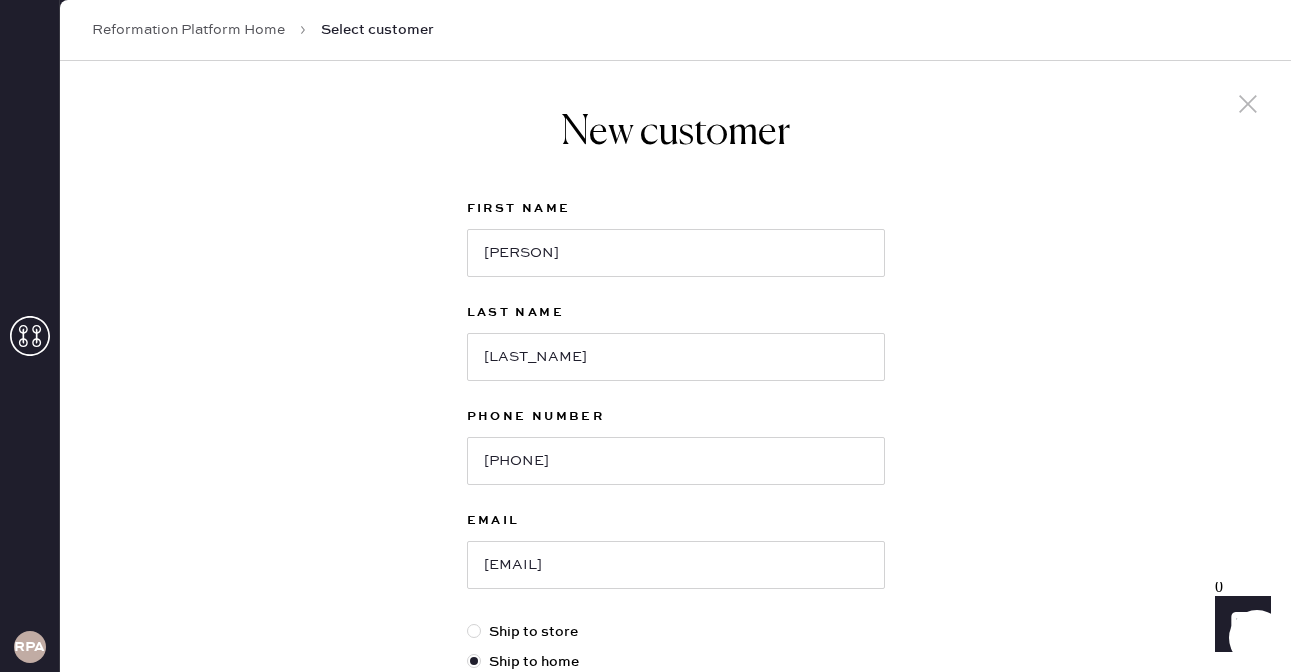 scroll, scrollTop: 398, scrollLeft: 0, axis: vertical 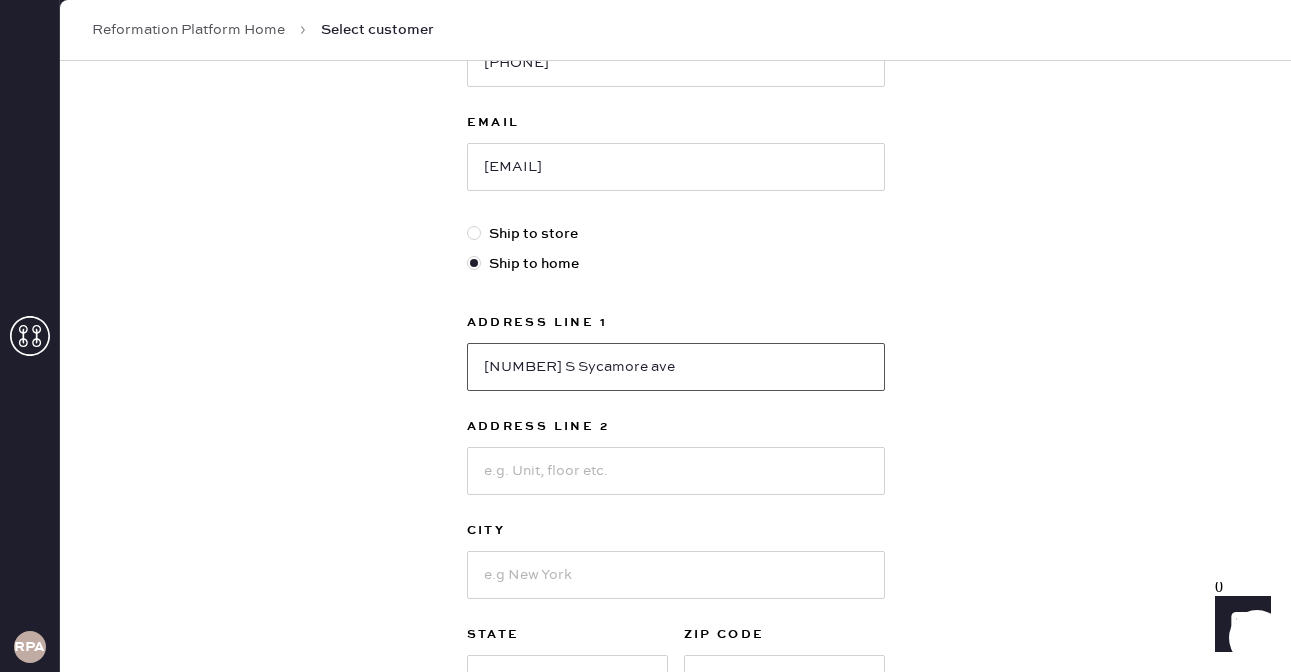 type on "[NUMBER] S Sycamore ave" 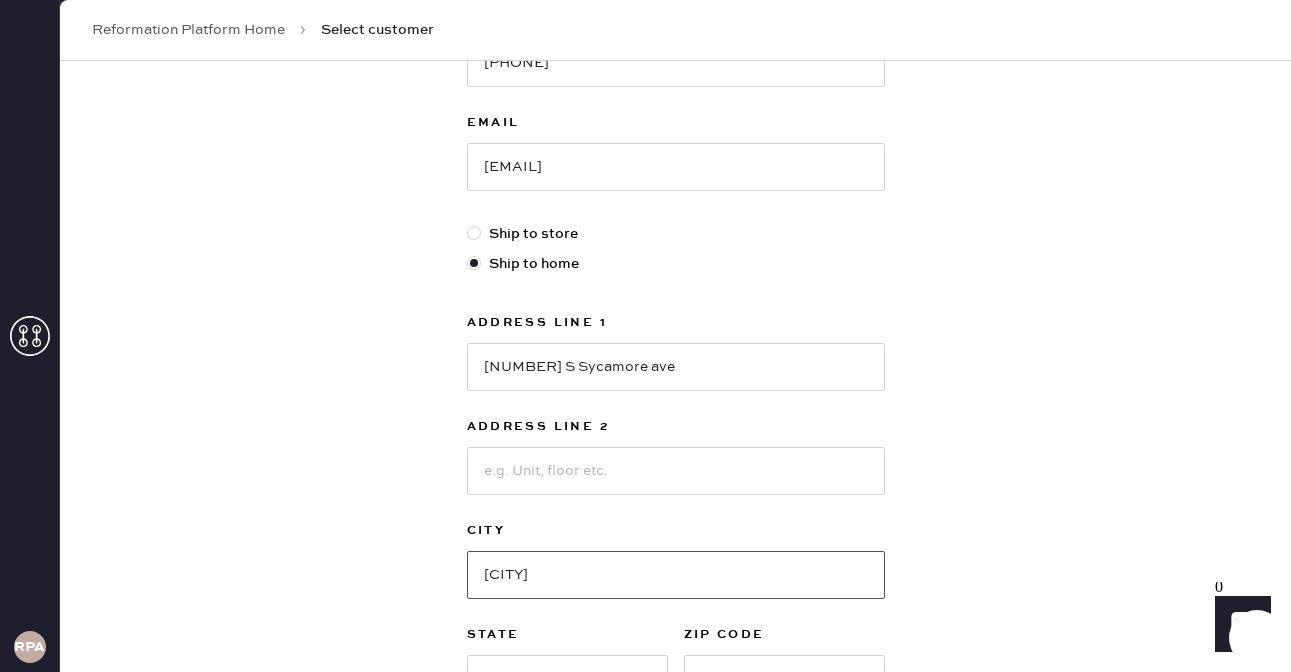 type on "[CITY]" 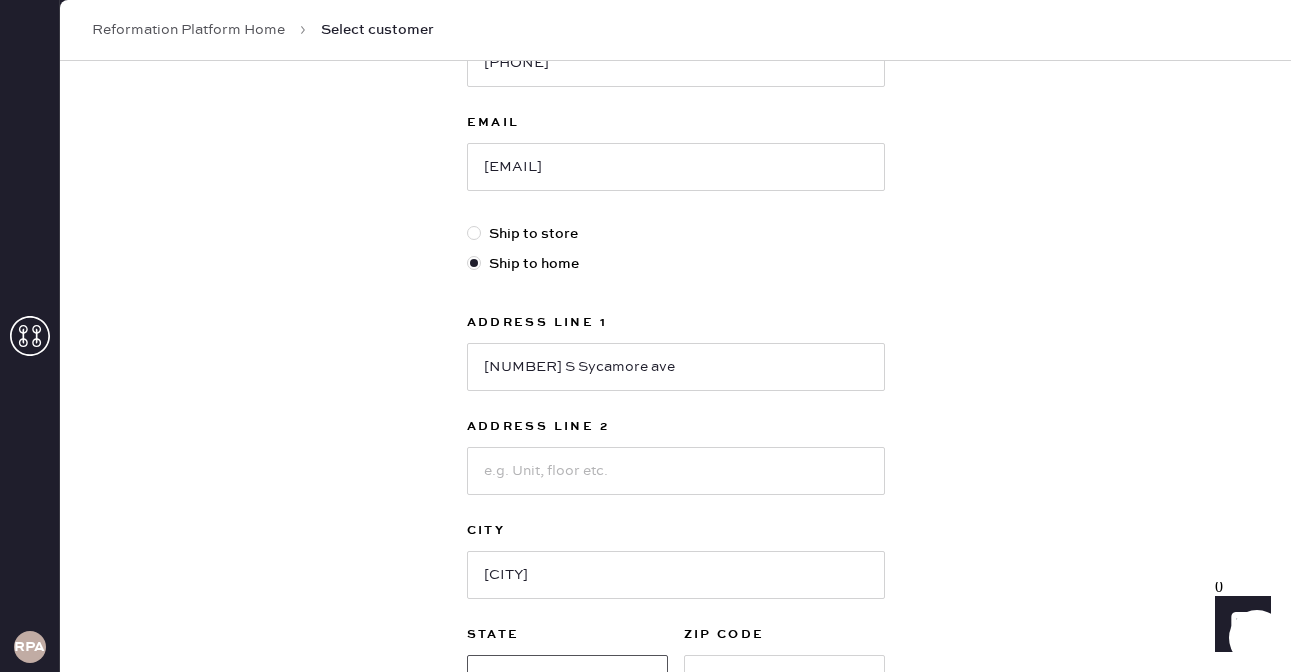 scroll, scrollTop: 429, scrollLeft: 0, axis: vertical 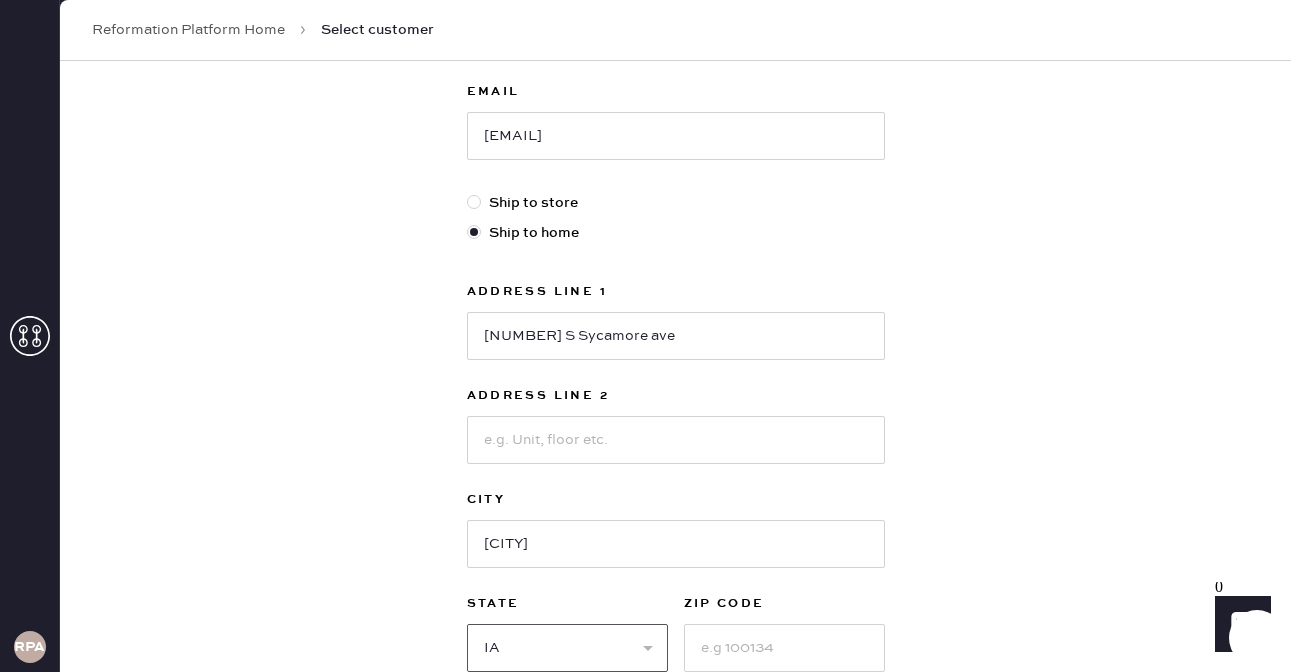 click on "Select AK AL AR AZ CA CO CT DC DE FL GA HI IA ID IL IN KS KY LA MA MD ME MI MN MO MS MT NC ND NE NH NJ NM NV NY OH OK OR PA RI SC SD TN TX UT VA VT WA WI WV WY" at bounding box center [567, 648] 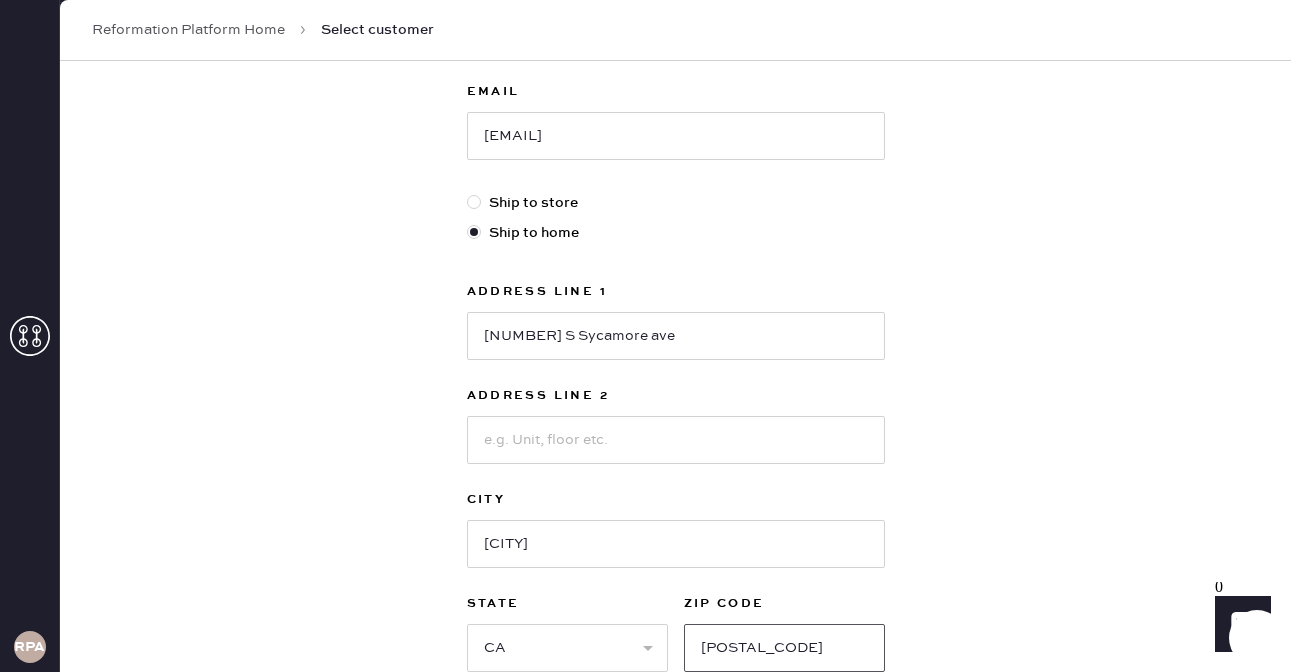 type on "[POSTAL_CODE]" 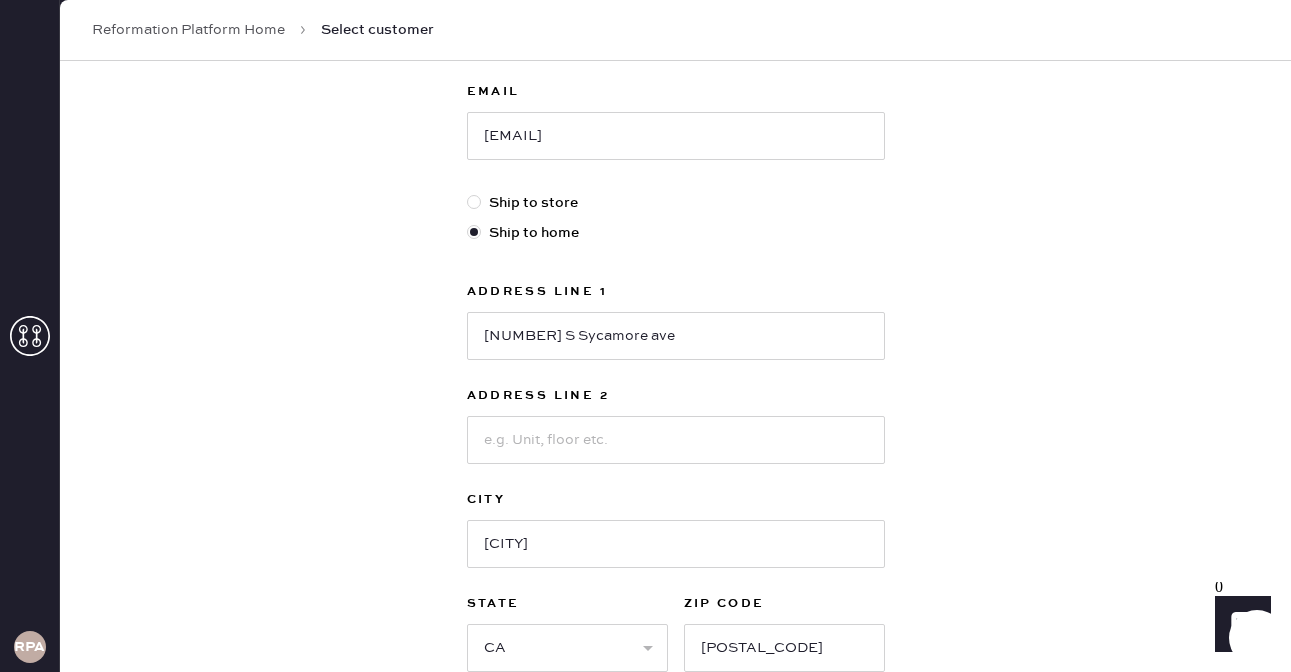 scroll, scrollTop: 629, scrollLeft: 0, axis: vertical 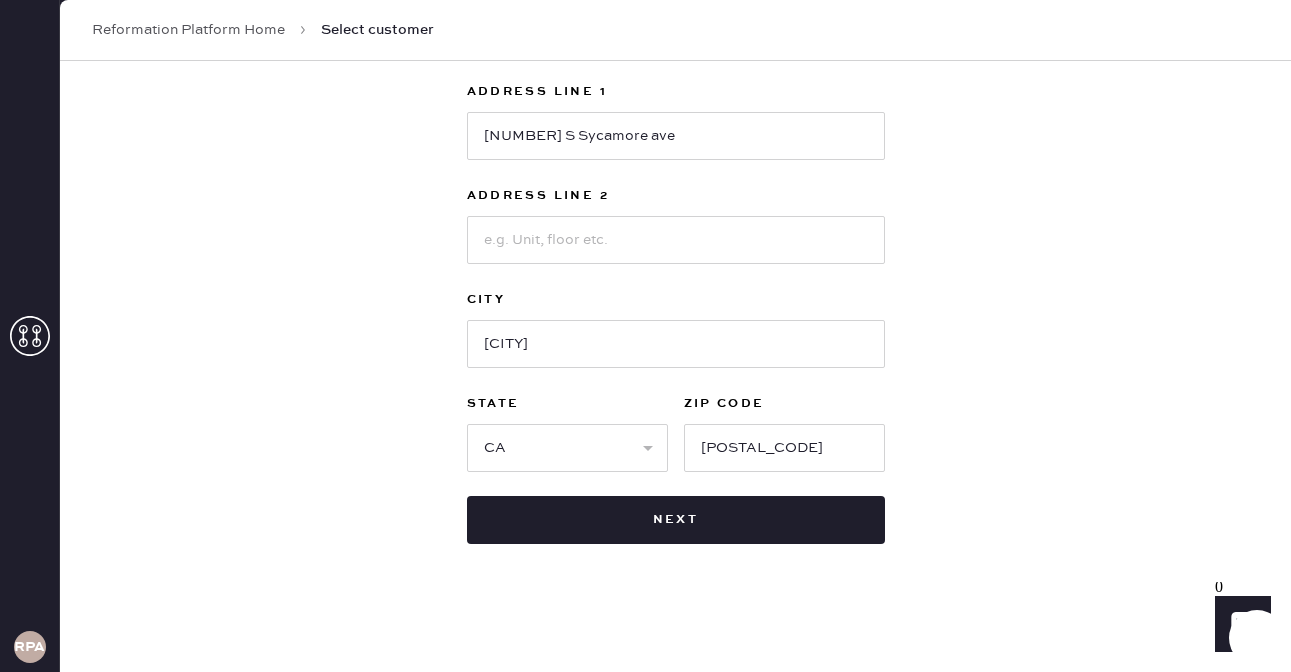 type 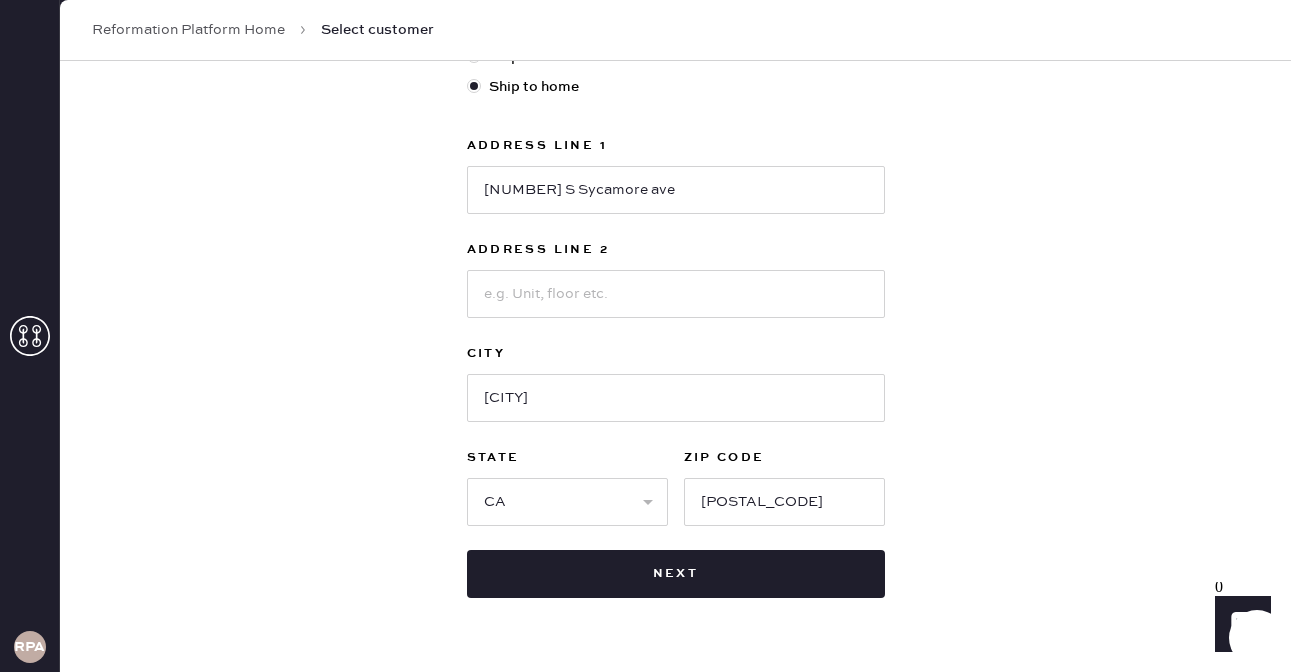 scroll, scrollTop: 629, scrollLeft: 0, axis: vertical 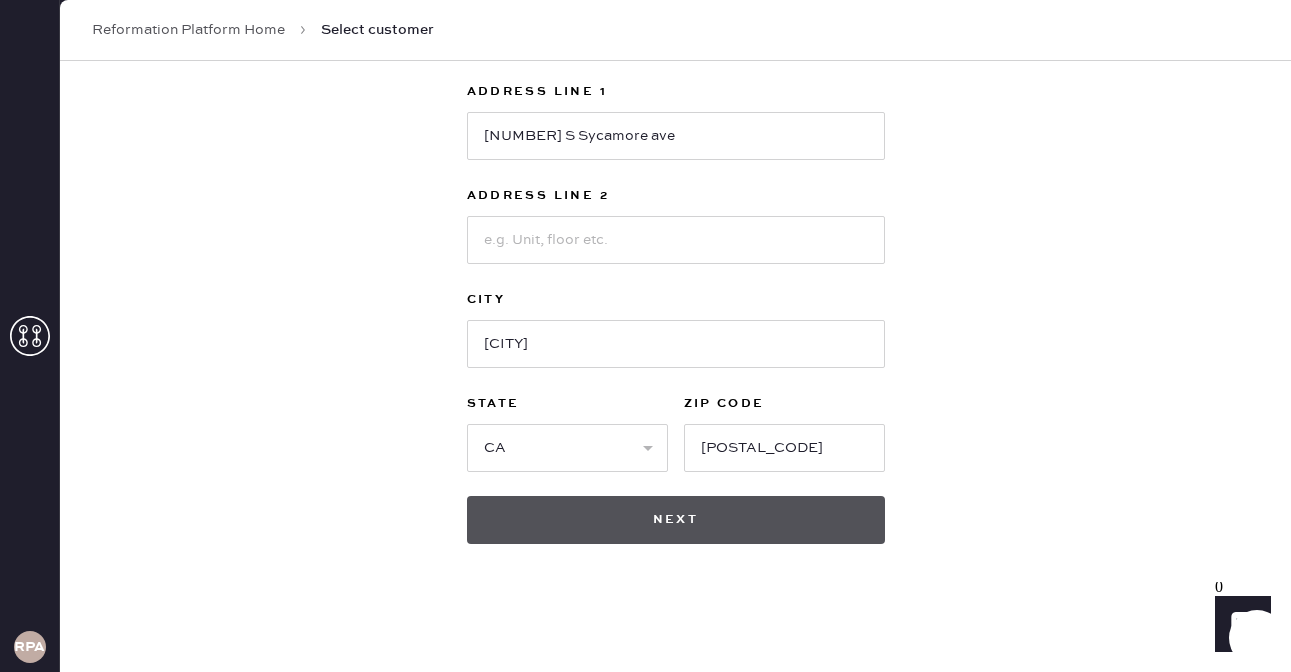 click on "Next" at bounding box center (676, 520) 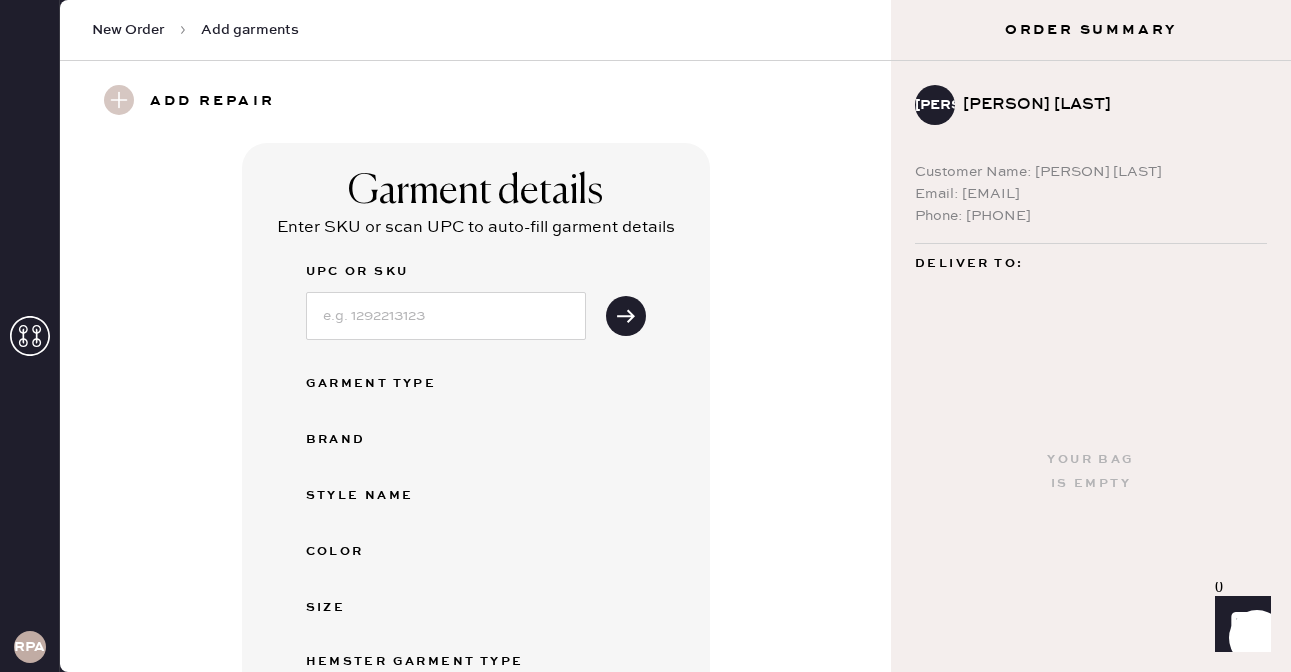 drag, startPoint x: 1065, startPoint y: 224, endPoint x: 987, endPoint y: 150, distance: 107.51744 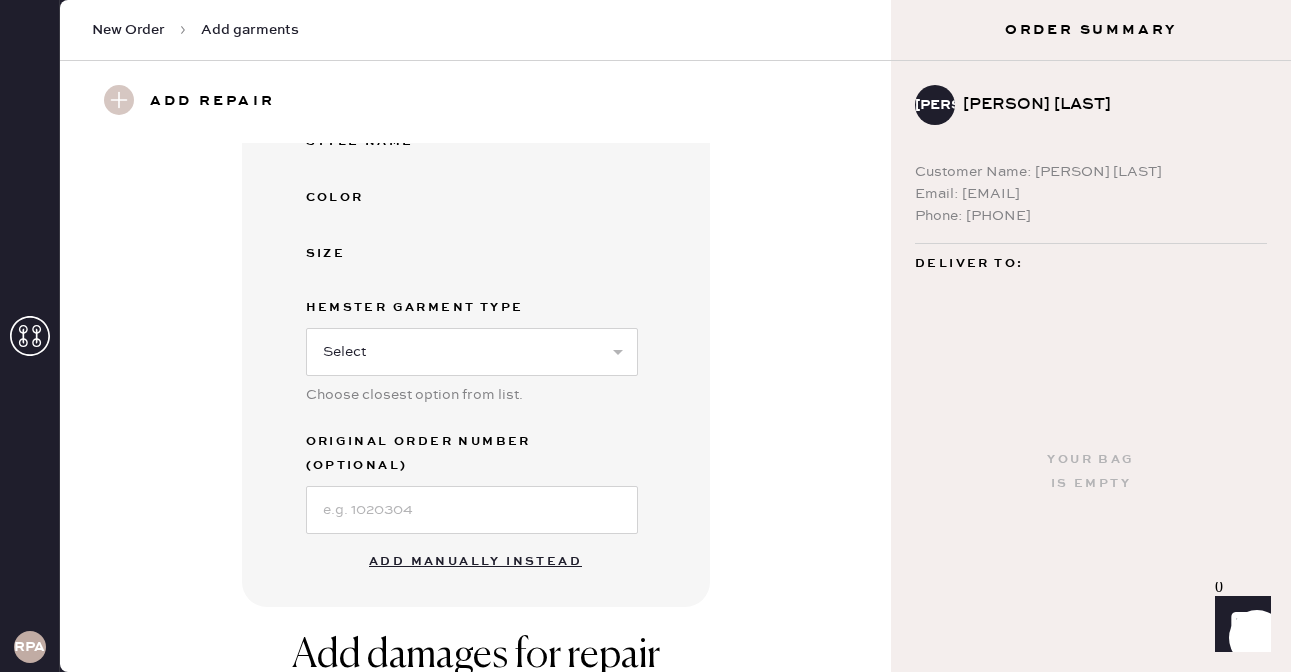 scroll, scrollTop: 0, scrollLeft: 0, axis: both 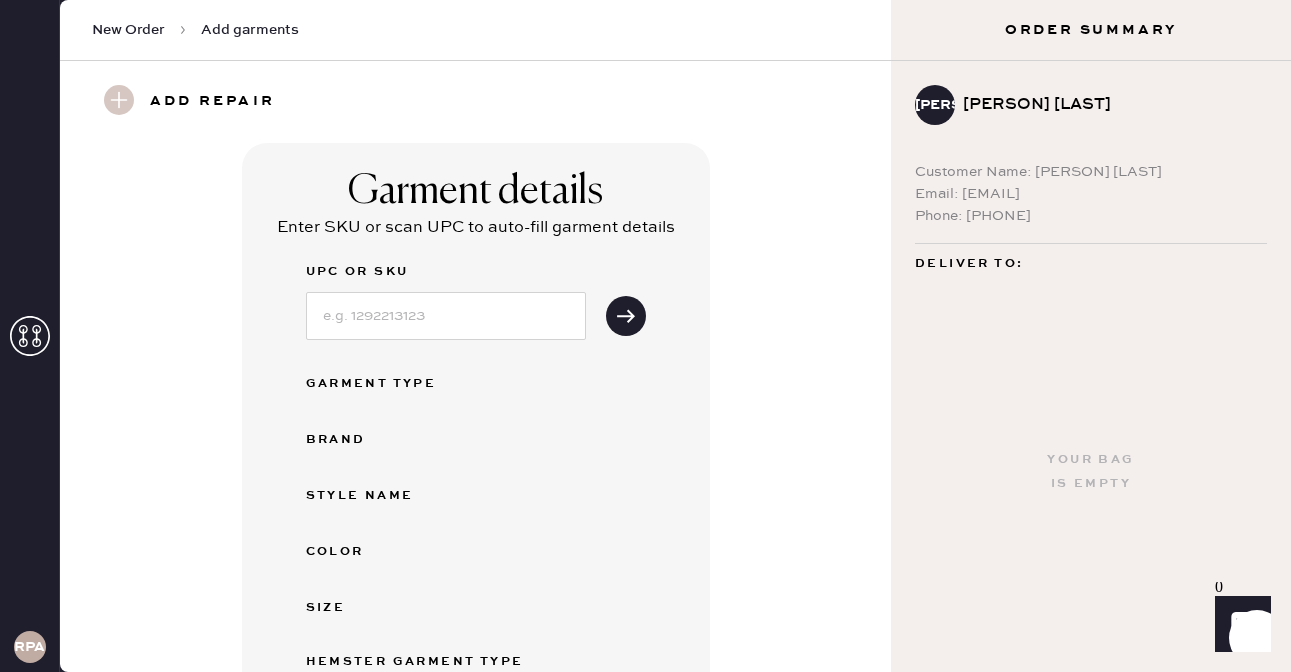 click on "Phone: [PHONE]" at bounding box center (1091, 216) 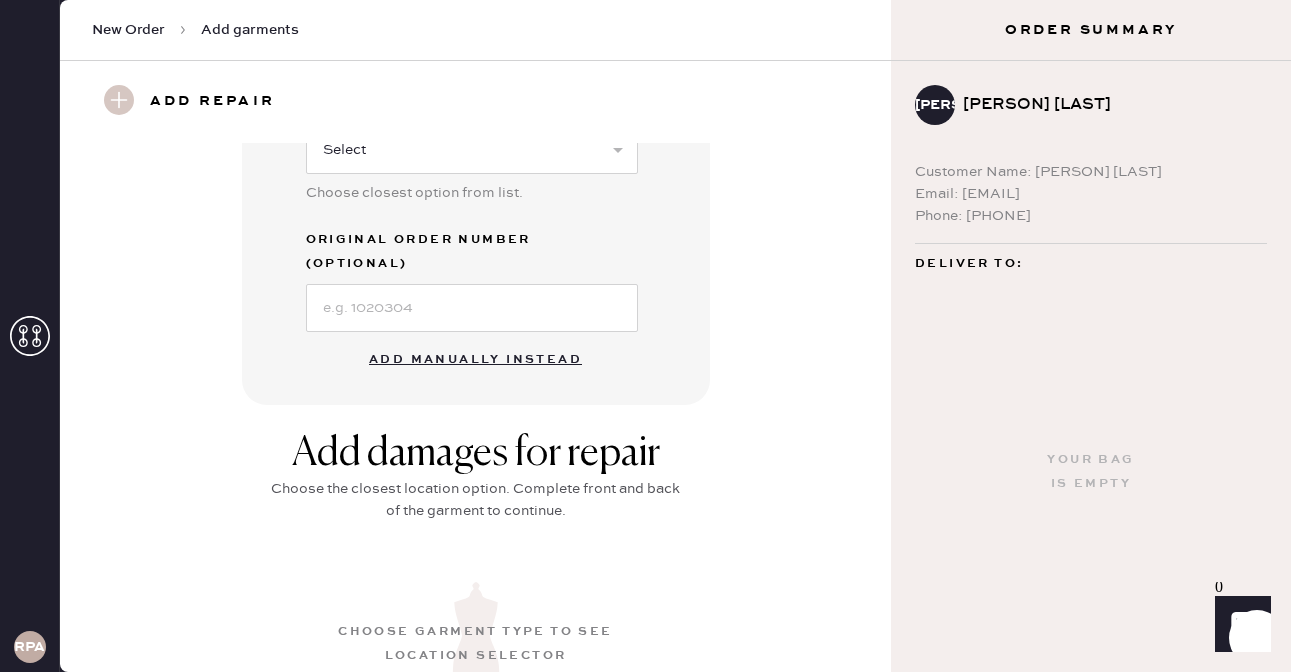 click on "Add manually instead" at bounding box center [475, 360] 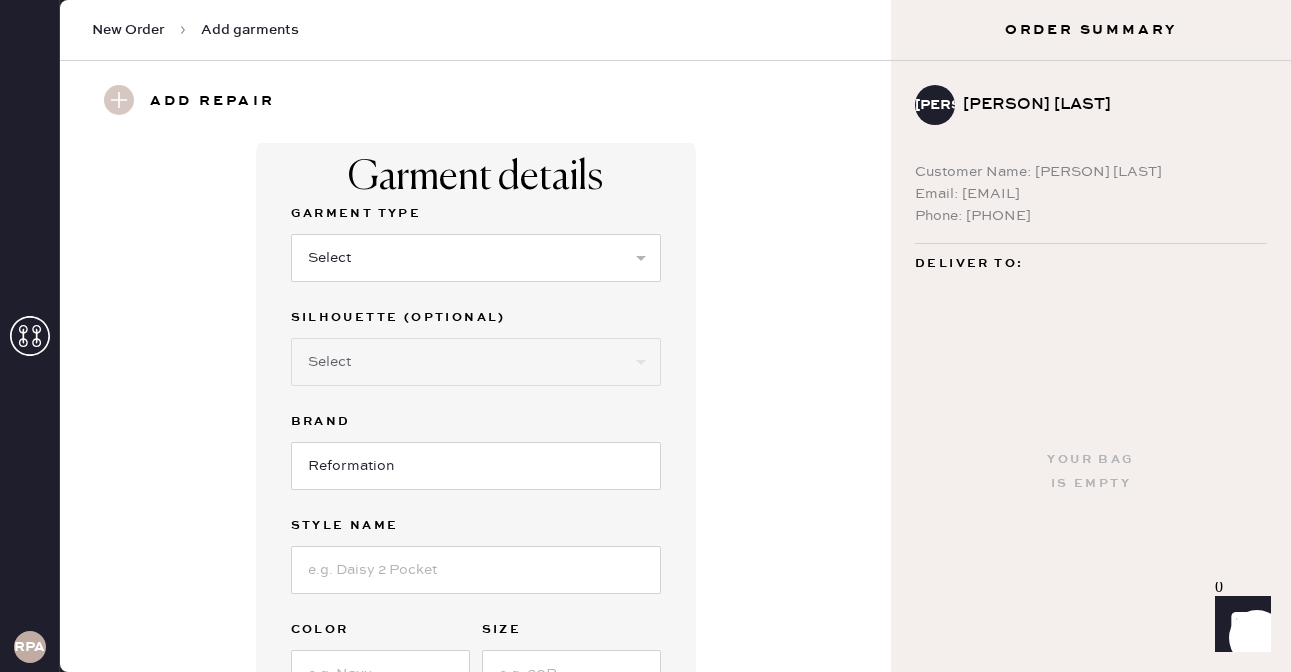 scroll, scrollTop: 15, scrollLeft: 0, axis: vertical 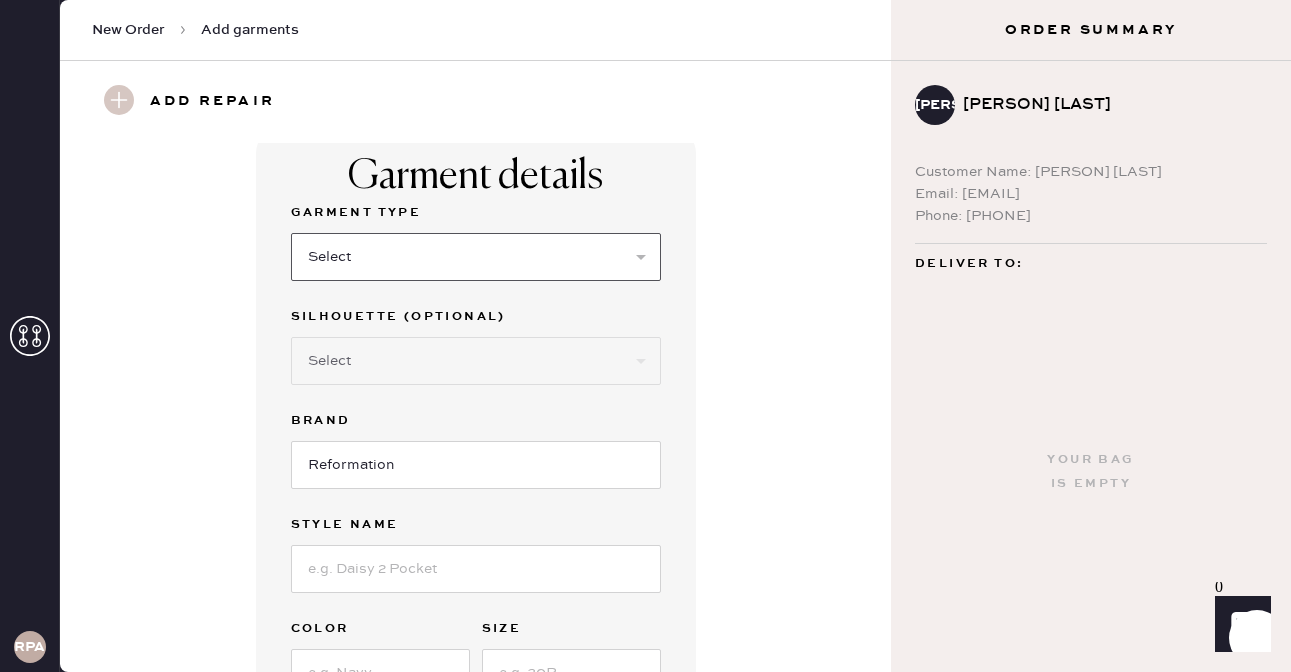 click on "Select Basic Skirt Jeans Leggings Pants Shorts Basic Sleeved Dress Basic Sleeveless Dress Basic Strap Dress Strap Jumpsuit Button Down Top Sleeved Top Sleeveless Top" at bounding box center [476, 257] 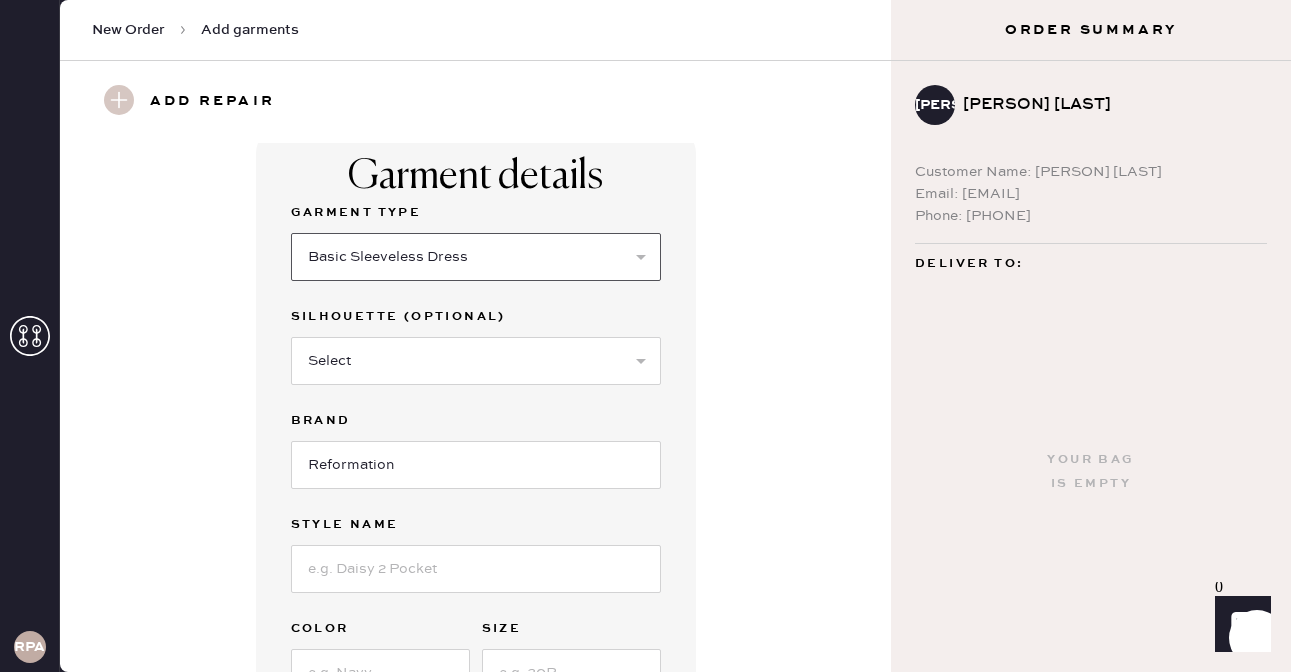 click on "Select Basic Skirt Jeans Leggings Pants Shorts Basic Sleeved Dress Basic Sleeveless Dress Basic Strap Dress Strap Jumpsuit Button Down Top Sleeved Top Sleeveless Top" at bounding box center (476, 257) 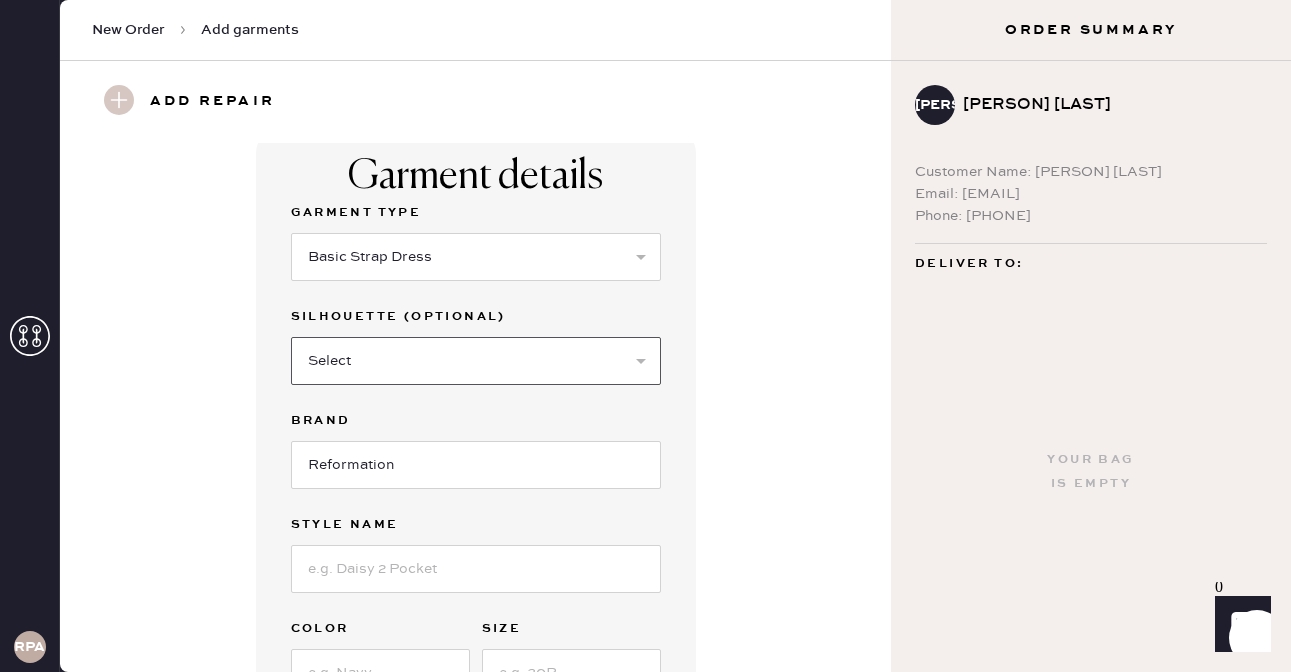 click on "Select Maxi Dress Midi Dress Mini Dress Other" at bounding box center (476, 361) 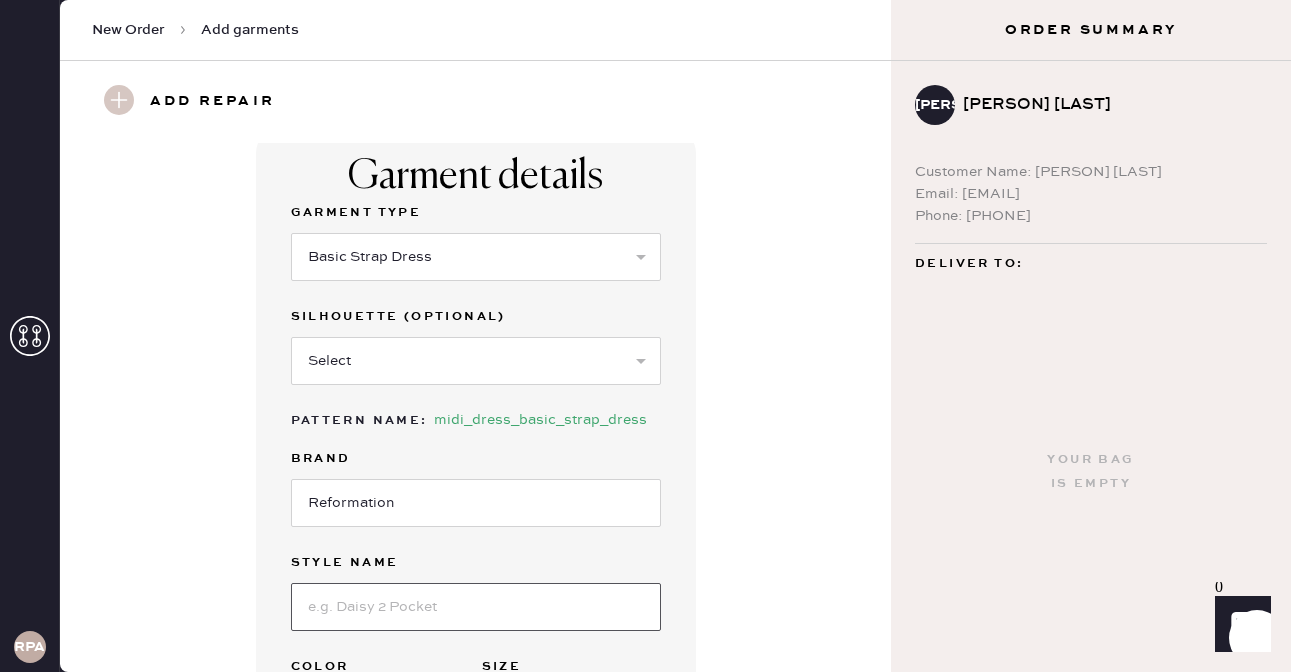 click at bounding box center [476, 607] 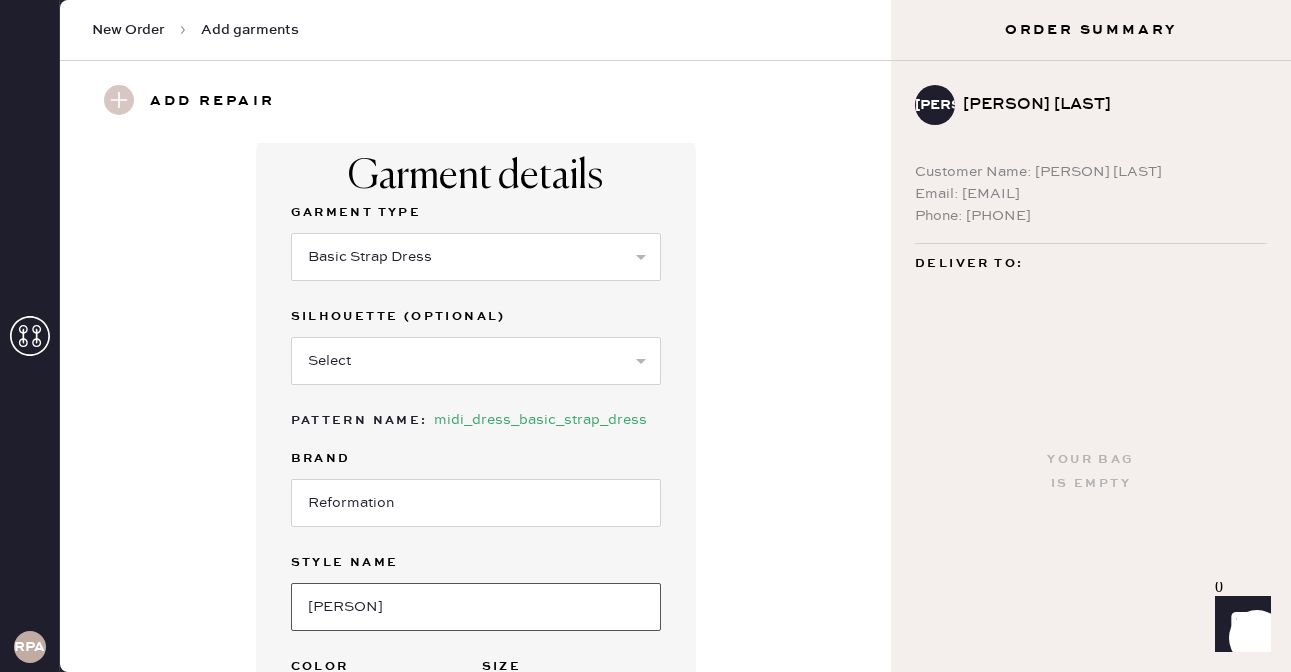 scroll, scrollTop: 85, scrollLeft: 0, axis: vertical 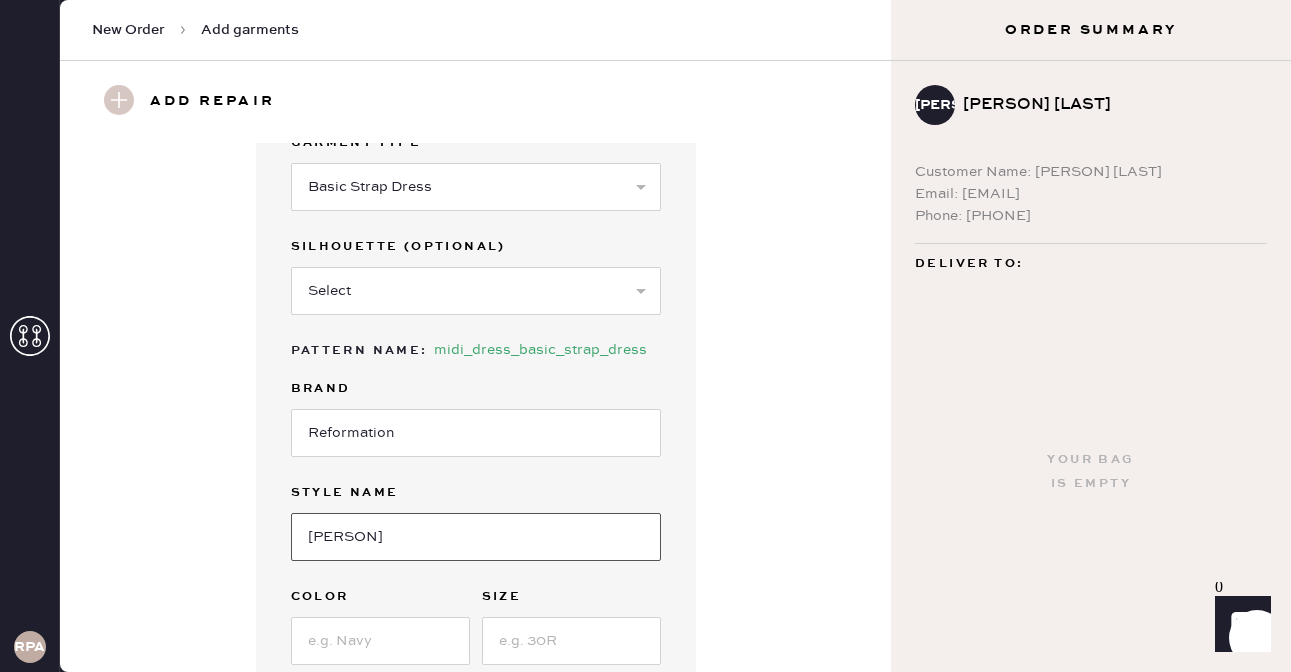 type on "[PERSON]" 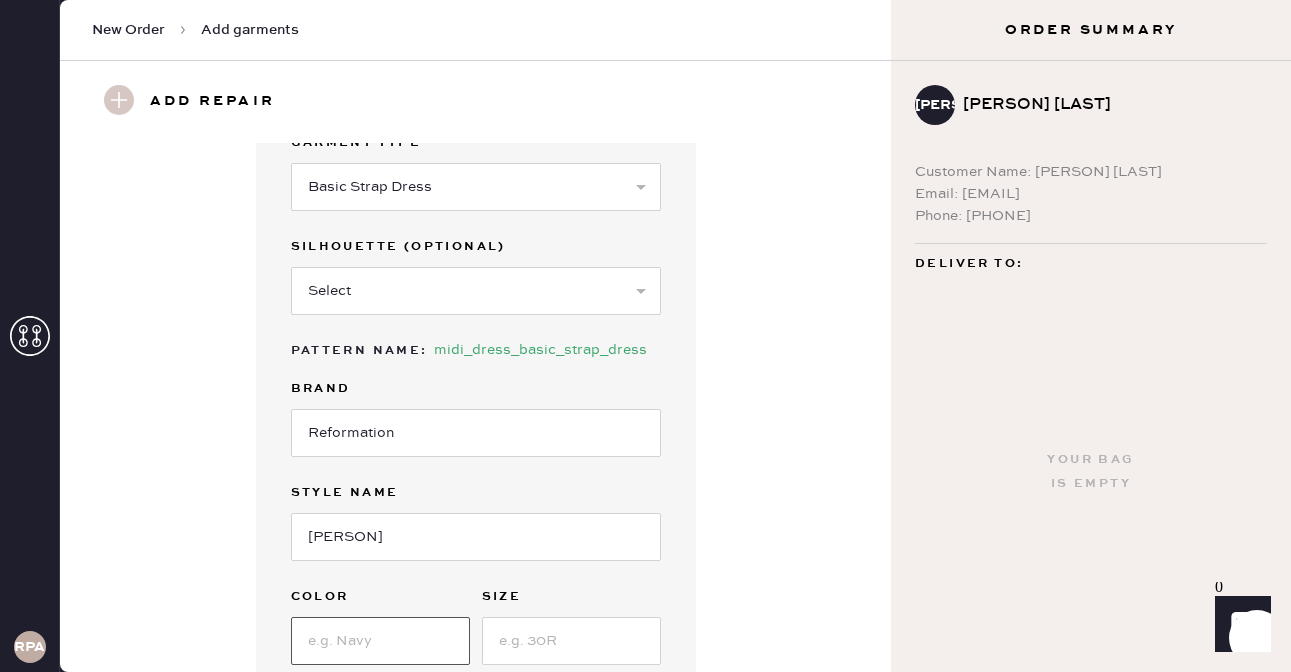 click at bounding box center [380, 641] 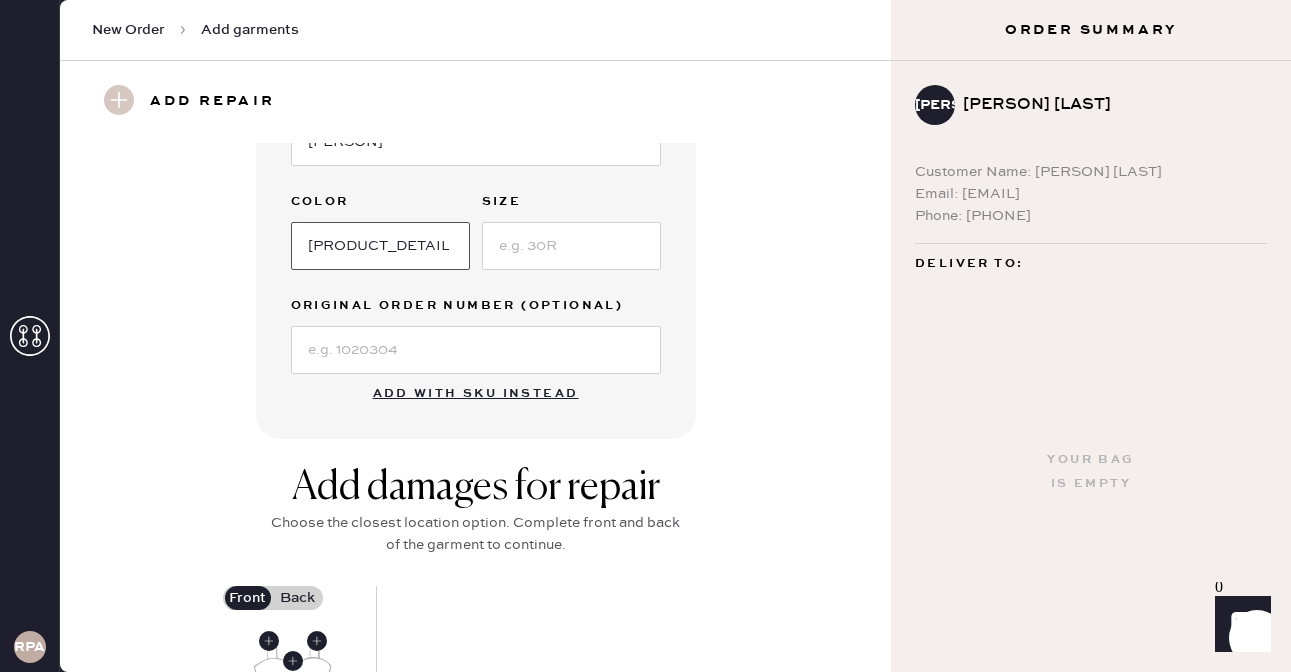 scroll, scrollTop: 463, scrollLeft: 0, axis: vertical 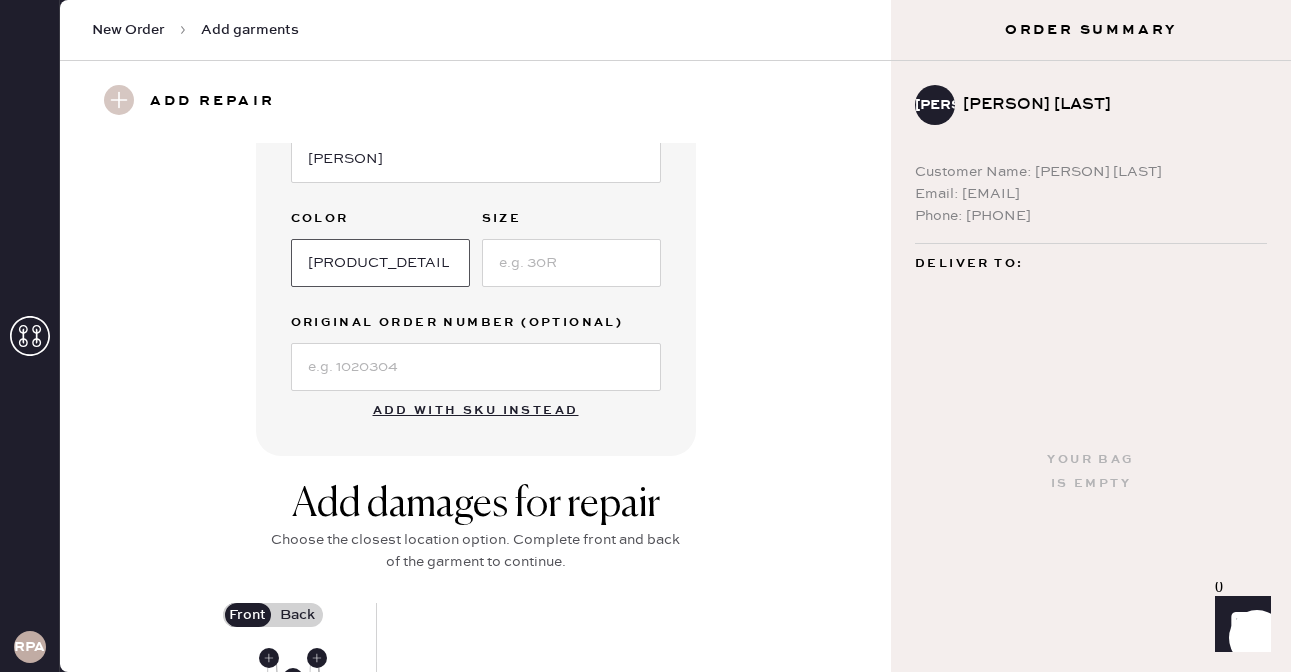 type on "[PRODUCT_DETAIL] (brown)" 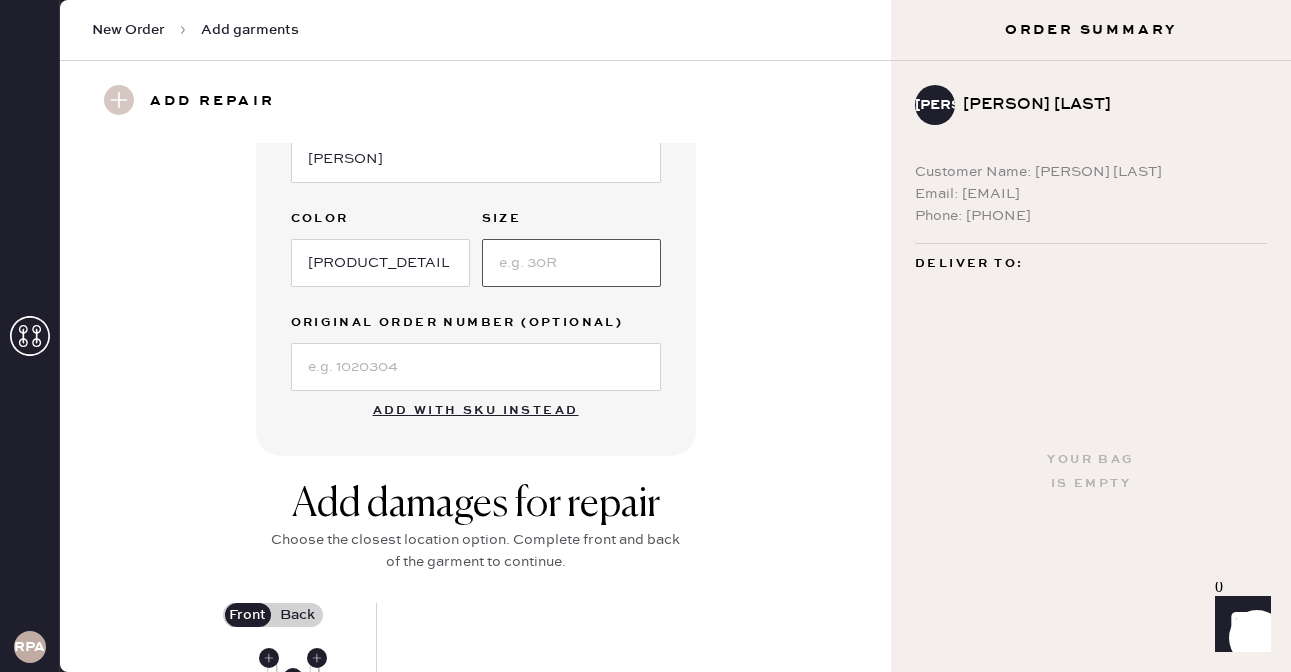 click at bounding box center [571, 263] 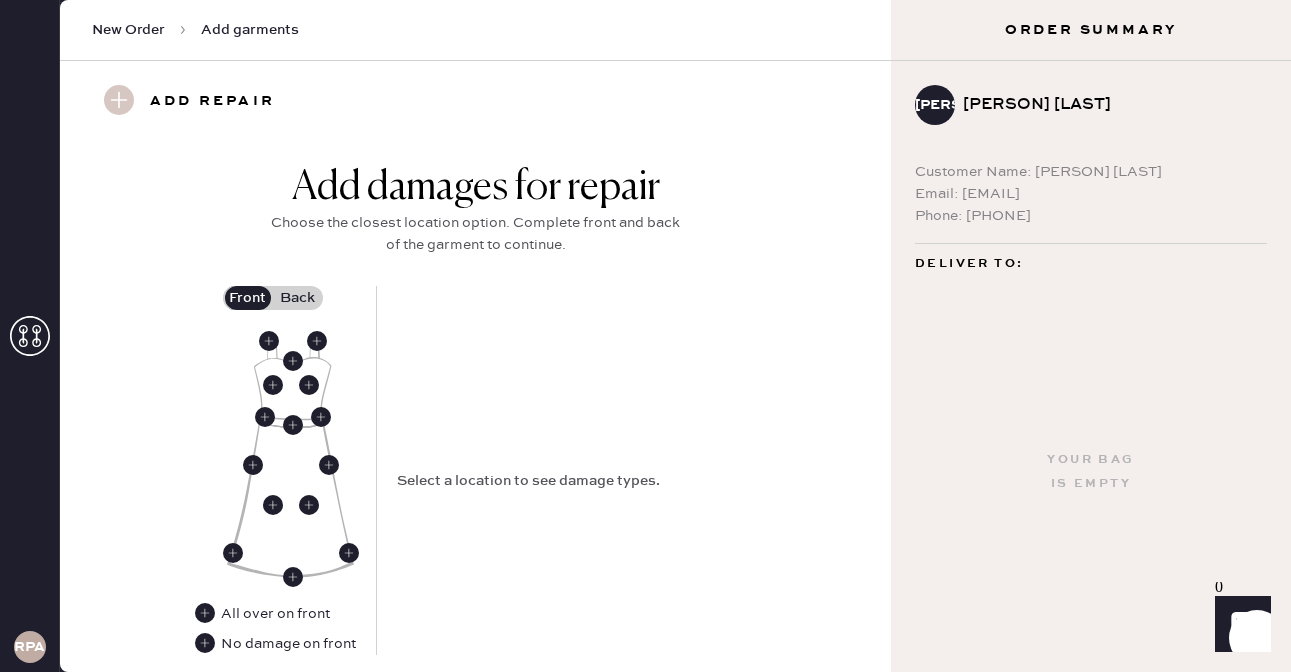 scroll, scrollTop: 837, scrollLeft: 0, axis: vertical 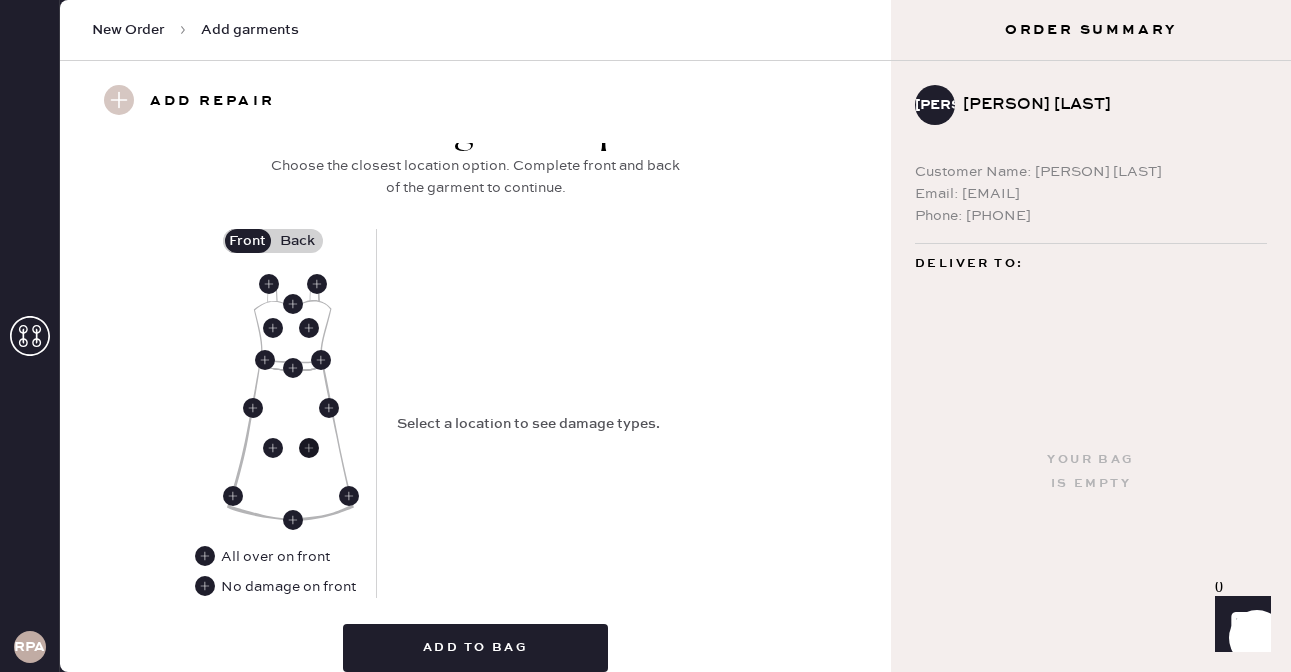 type on "10" 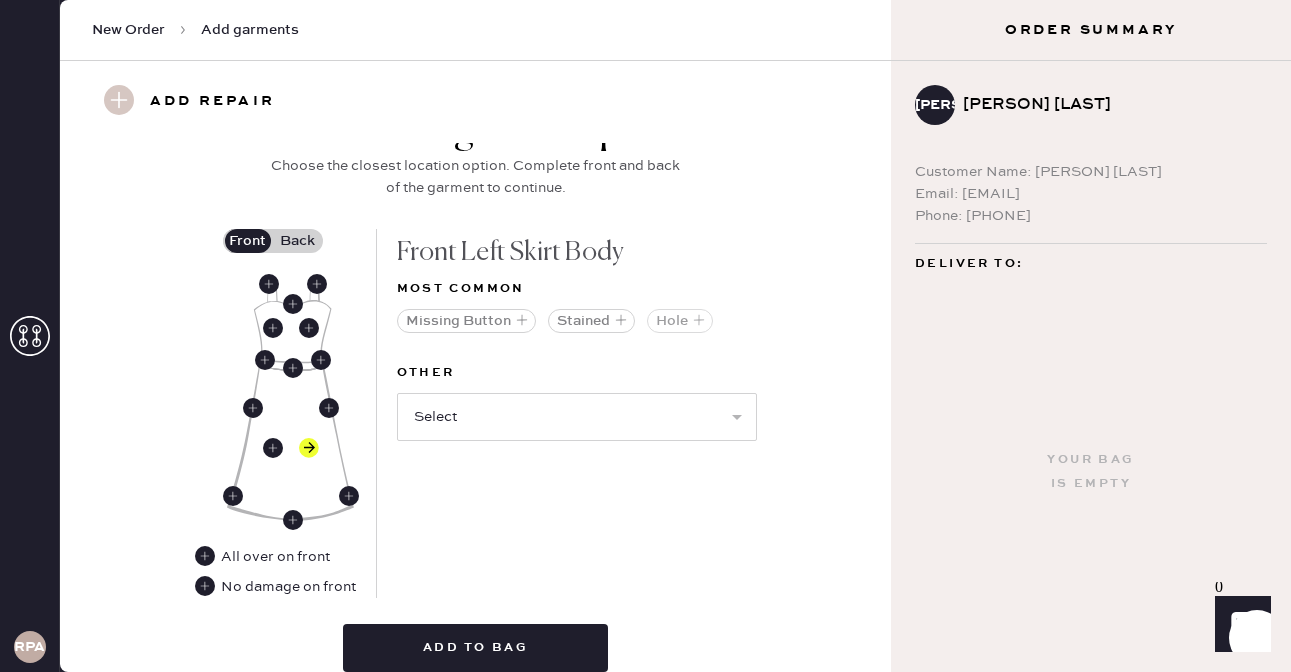 click on "Hole" at bounding box center (680, 321) 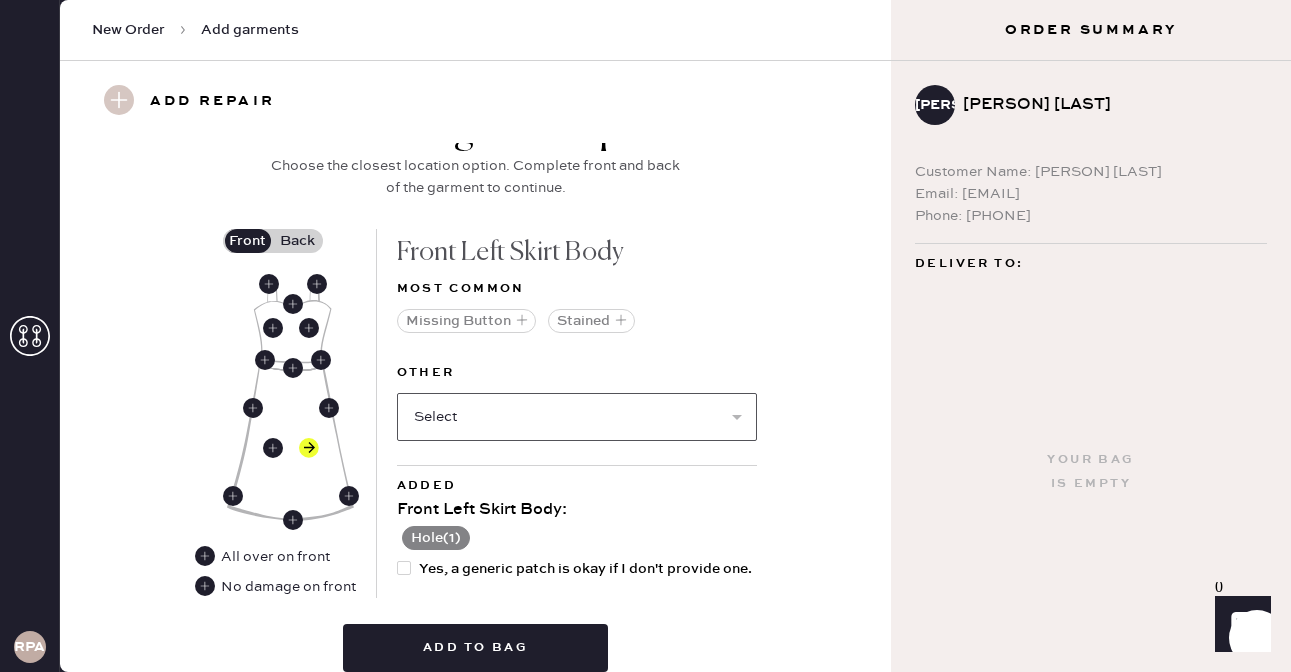click on "Select Broken / Ripped Hem Broken Beads Broken Belt Loop Broken Button Broken Cup Broken Elastic Broken Hook & Eye Broken Label/tag Broken Snap Broken Strap Broken Zipper Lint/hair Missing Beads Missing Cup Missing Elastic Missing Hook & Eye Missing Snap Missing Strap Missing Zipper Odor Pilled Pull / Snag Seam Rip Stretched Elastic Wrinkled" at bounding box center [577, 417] 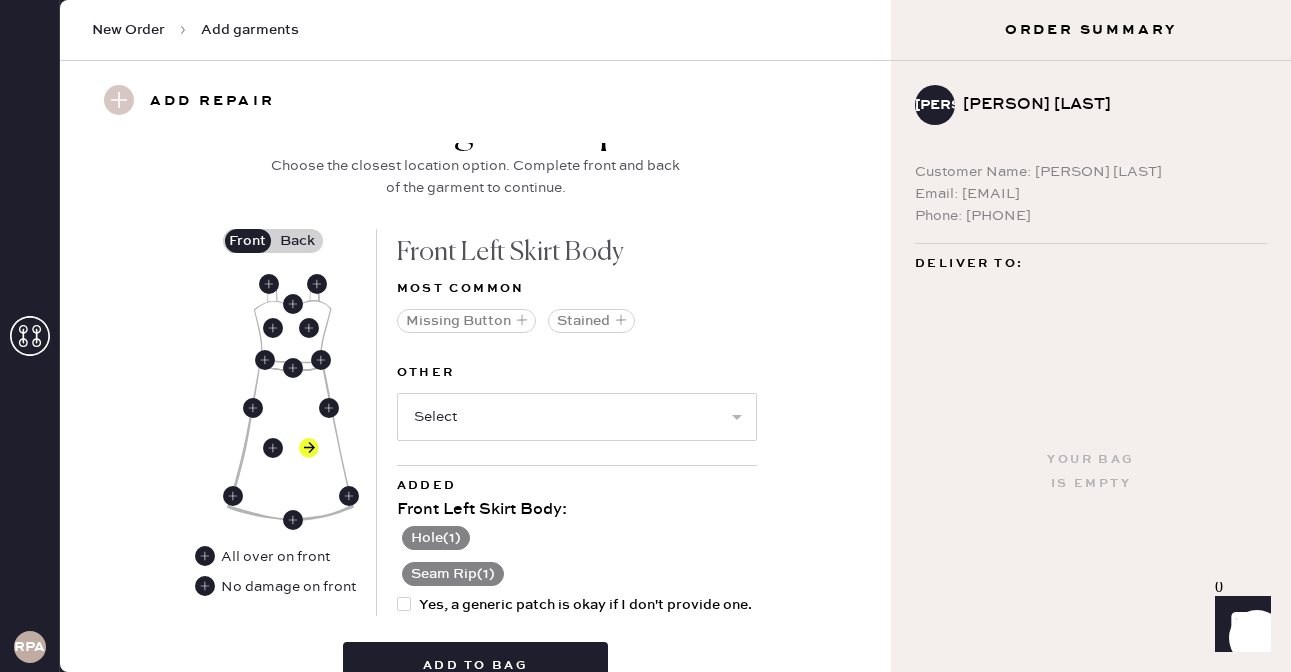 click on "[PRODUCT_DETAIL] ( 1 )" at bounding box center (436, 538) 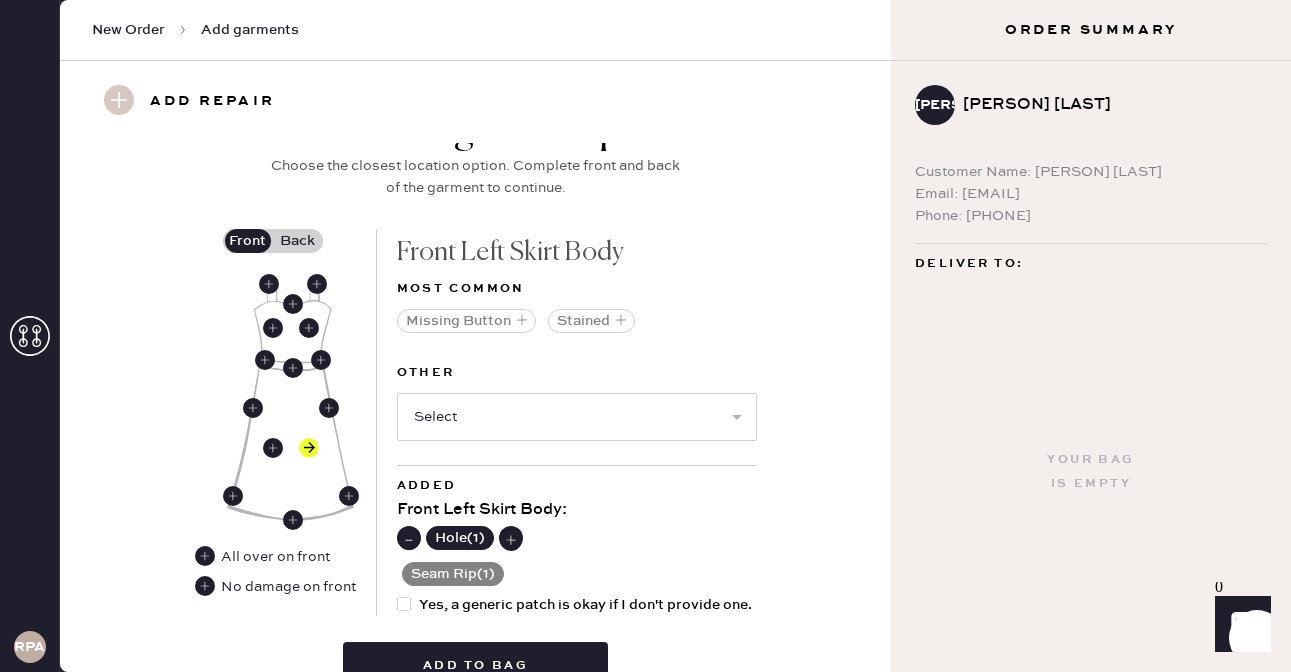 click 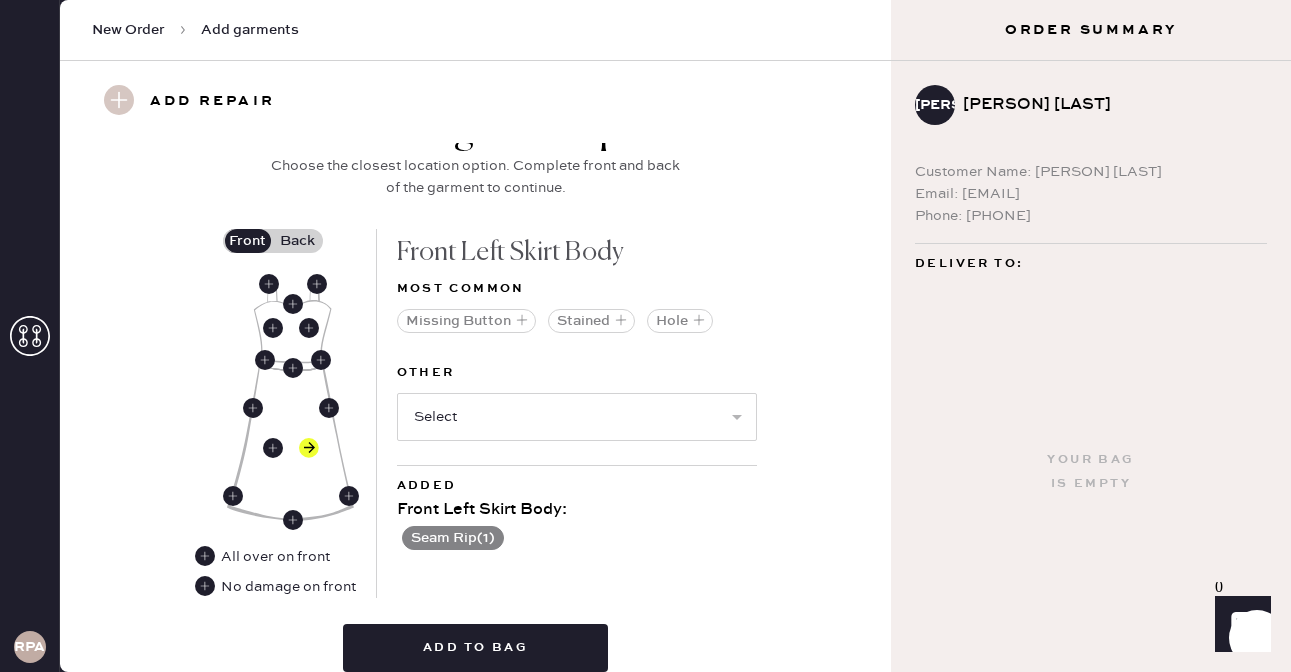 scroll, scrollTop: 924, scrollLeft: 0, axis: vertical 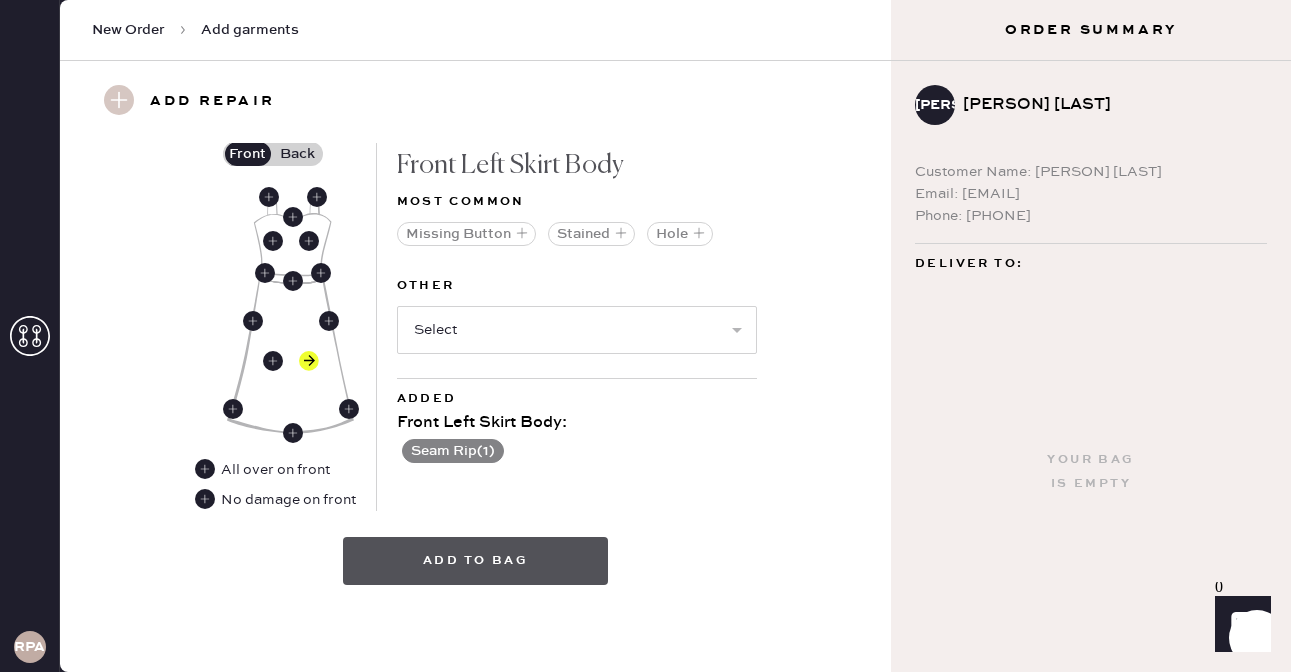 click on "Add to bag" at bounding box center (475, 561) 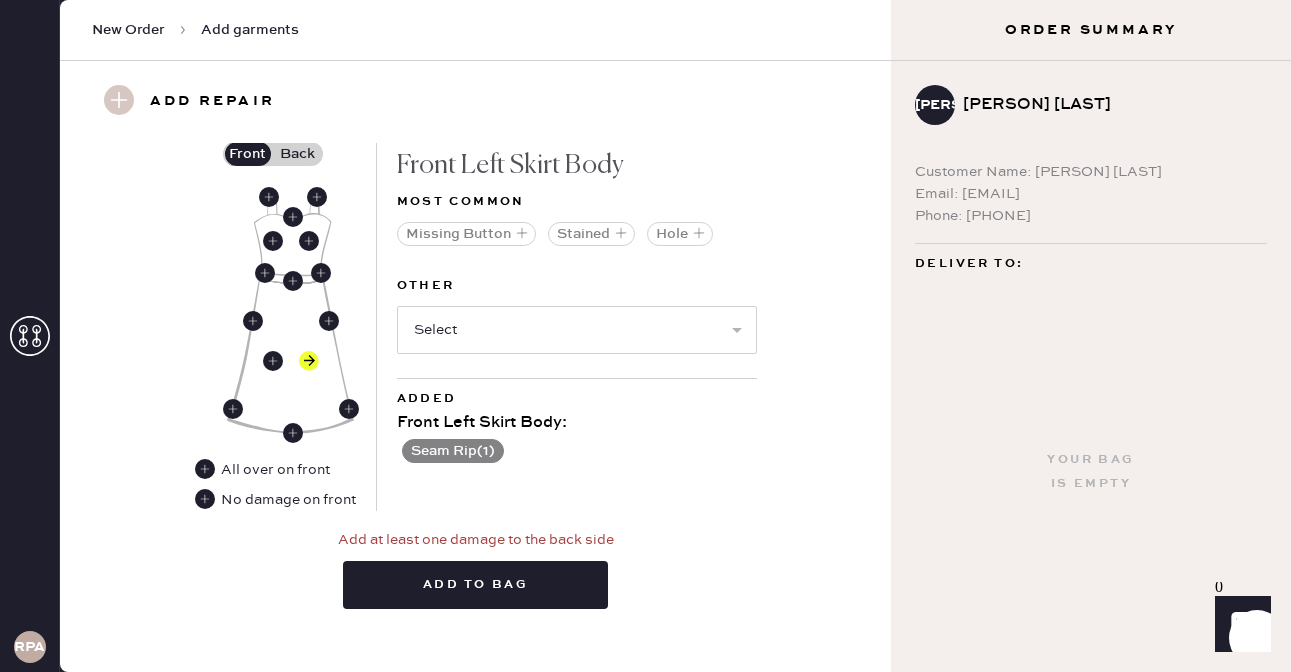 click on "No damage on front" at bounding box center [288, 500] 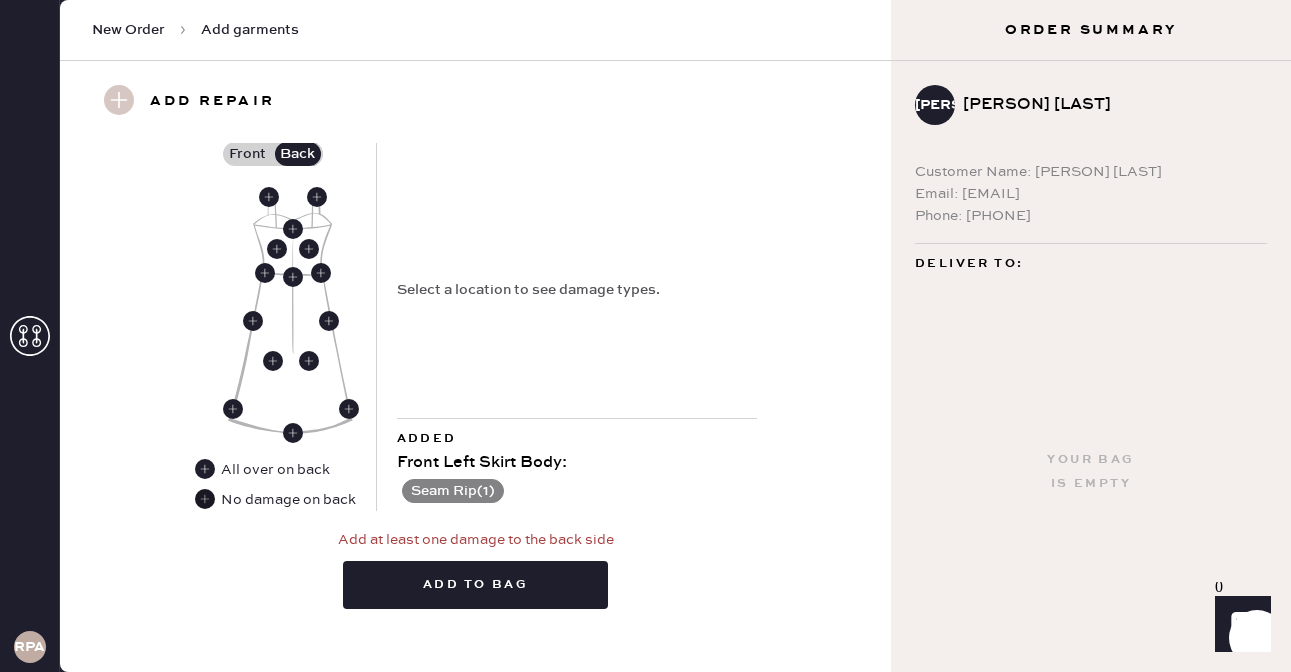 click 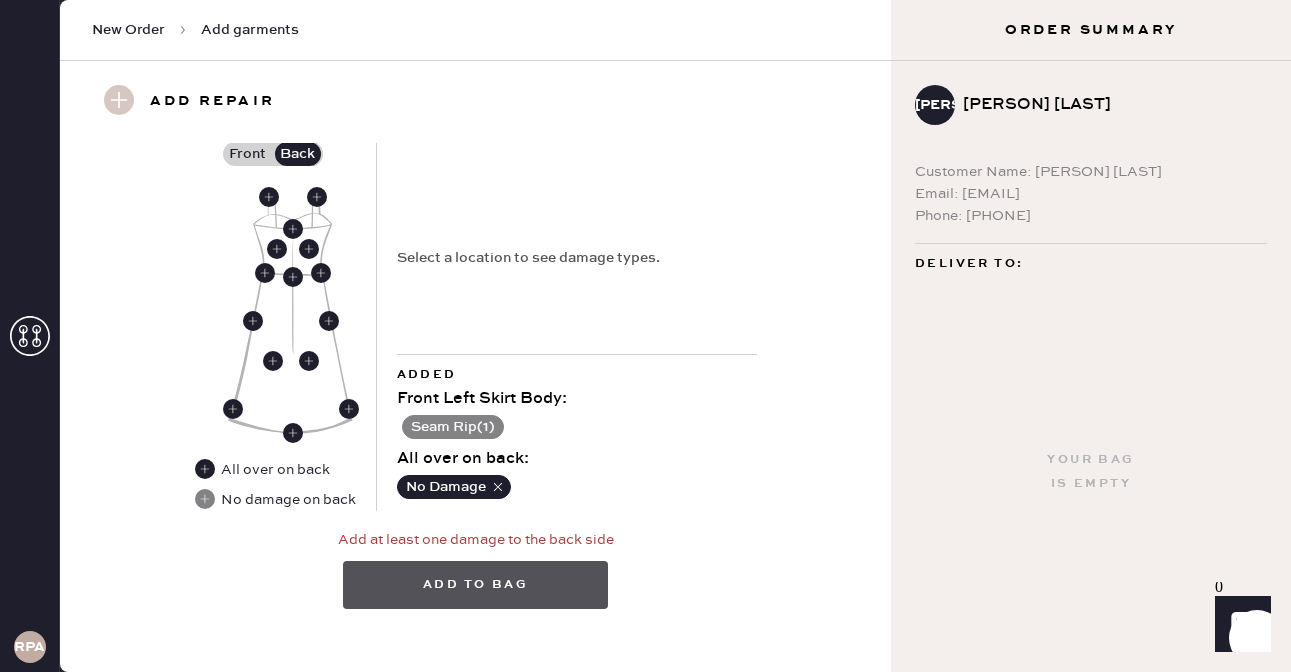 click on "Add to bag" at bounding box center [475, 585] 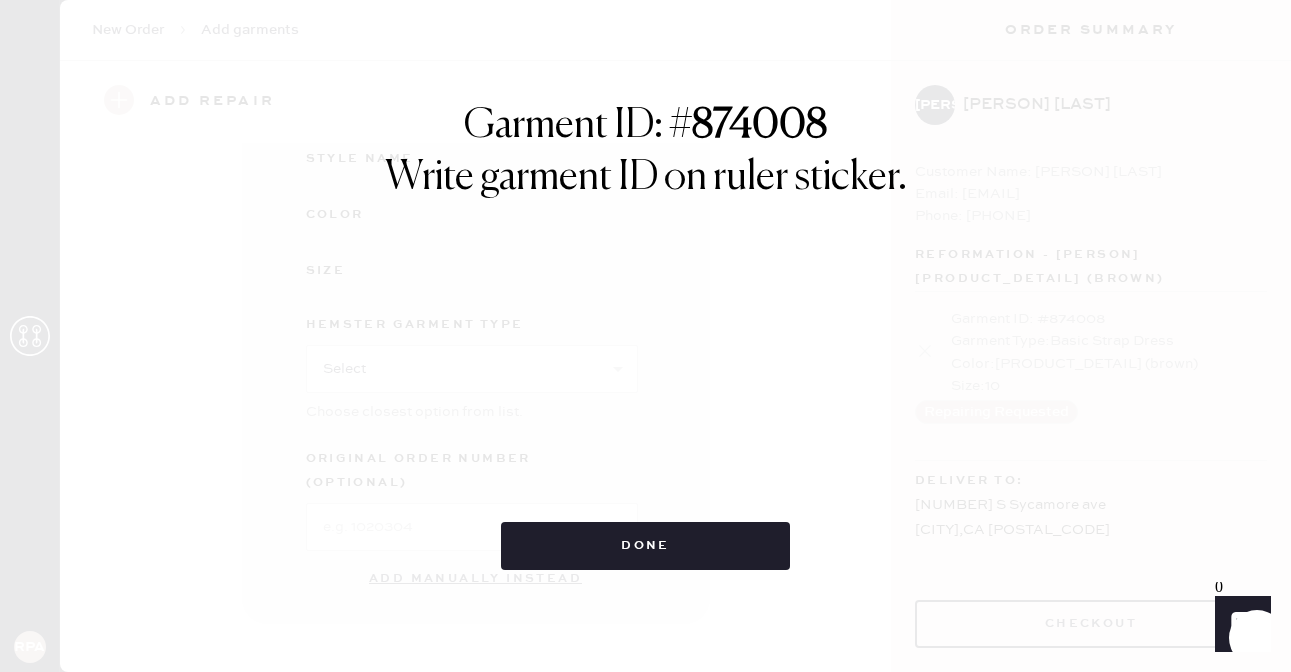 scroll, scrollTop: 312, scrollLeft: 0, axis: vertical 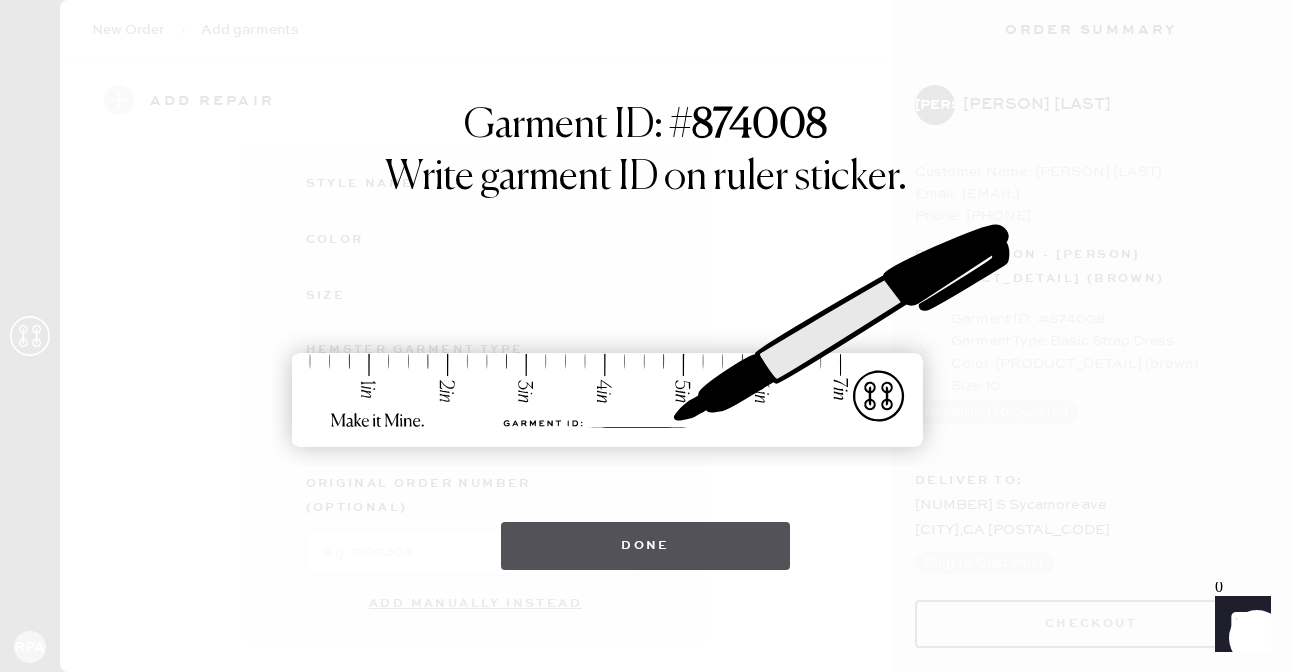 click on "Done" at bounding box center (645, 546) 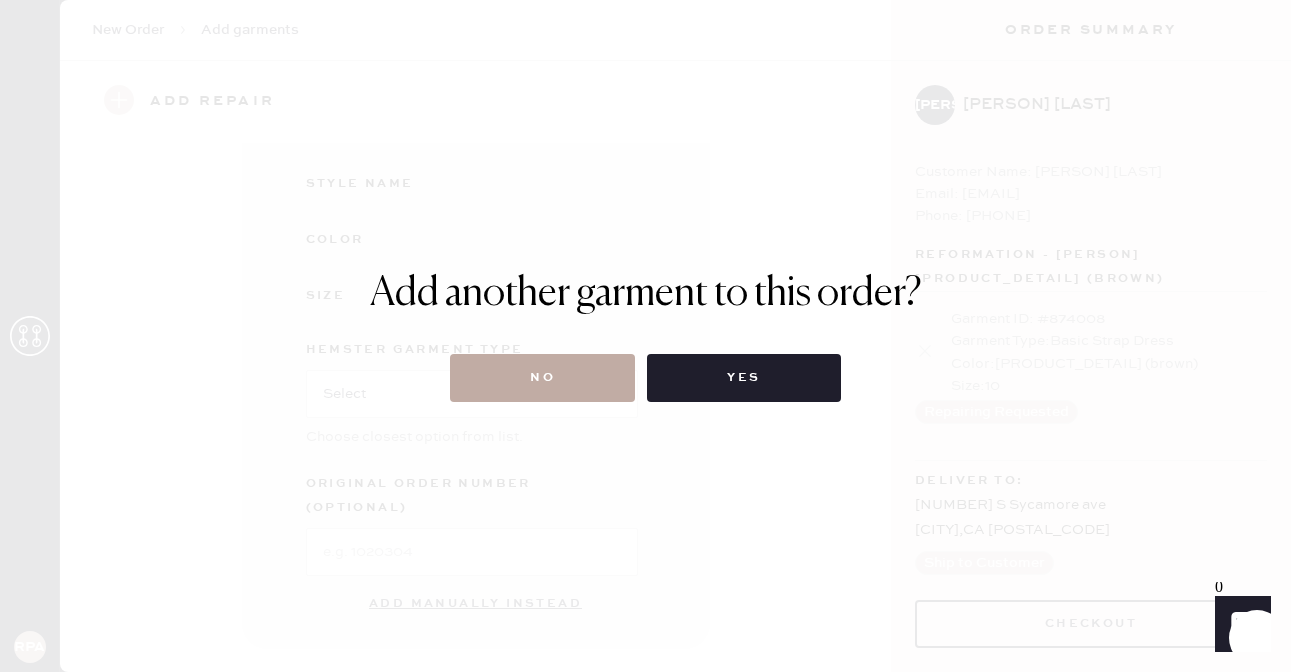 click on "No" at bounding box center [542, 378] 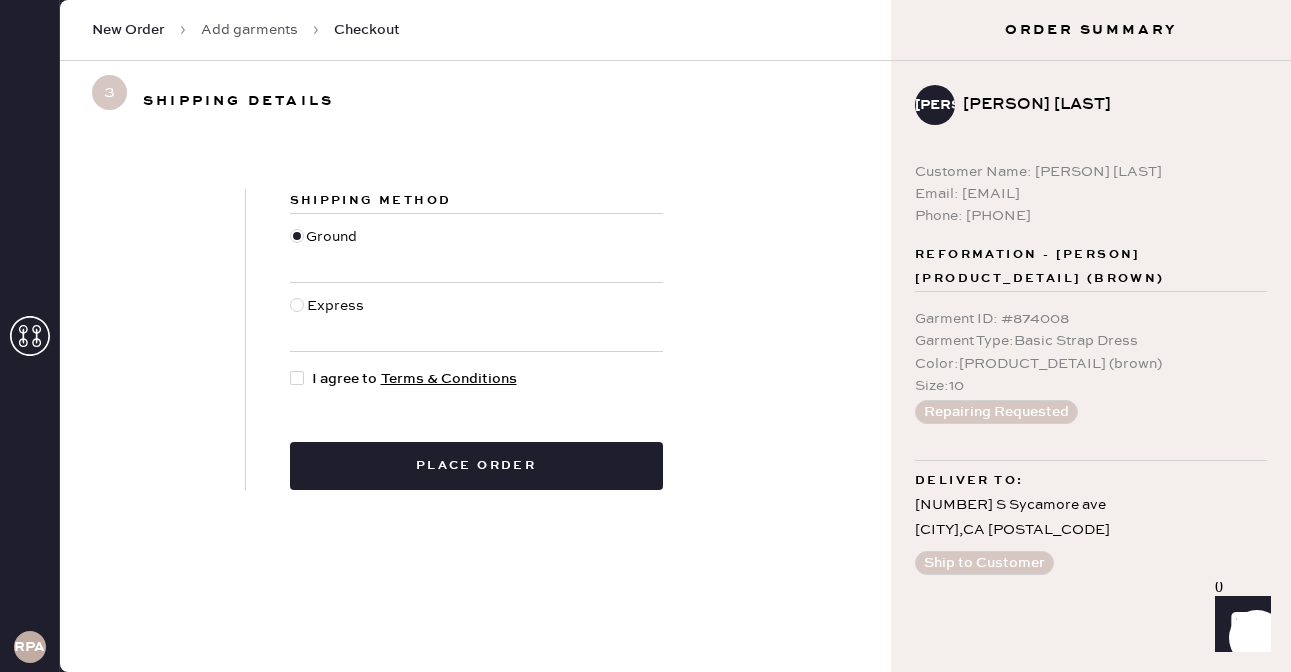 click on "I agree to Terms & Conditions" at bounding box center (414, 379) 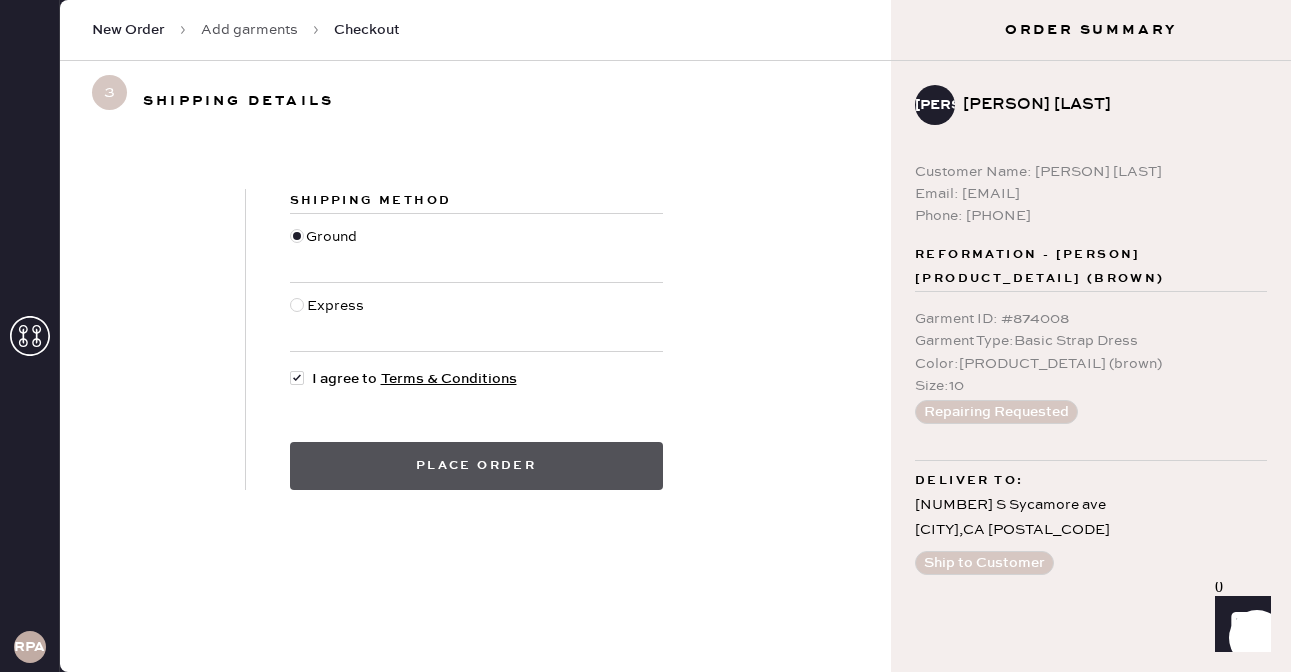 click on "Place order" at bounding box center [476, 466] 